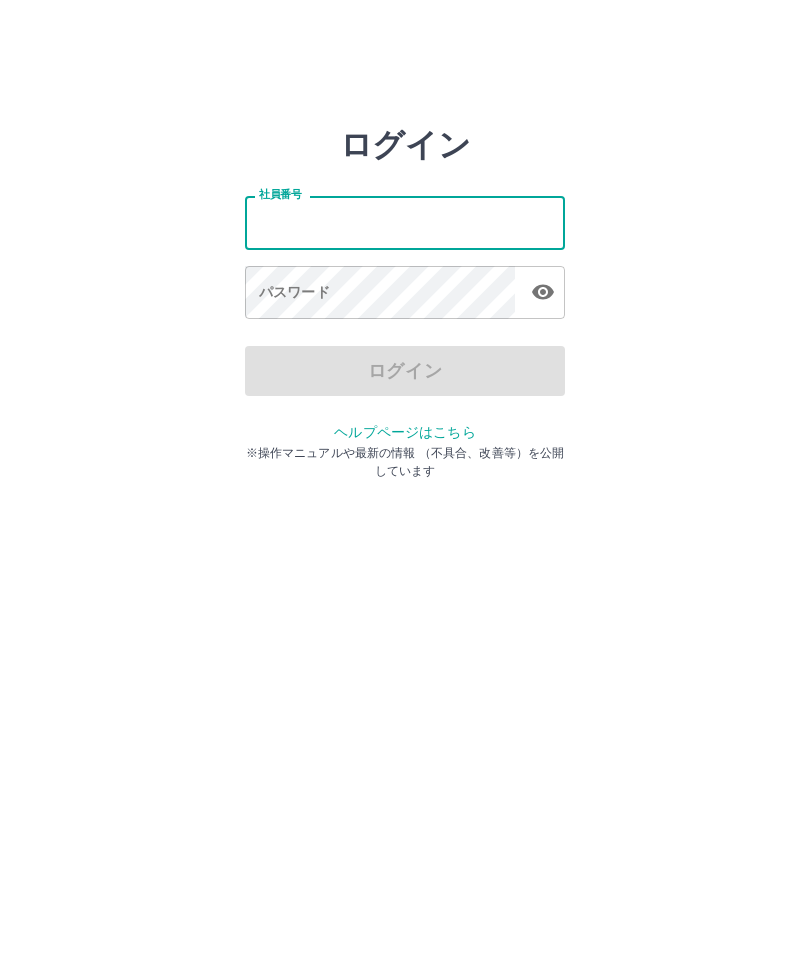 scroll, scrollTop: 0, scrollLeft: 0, axis: both 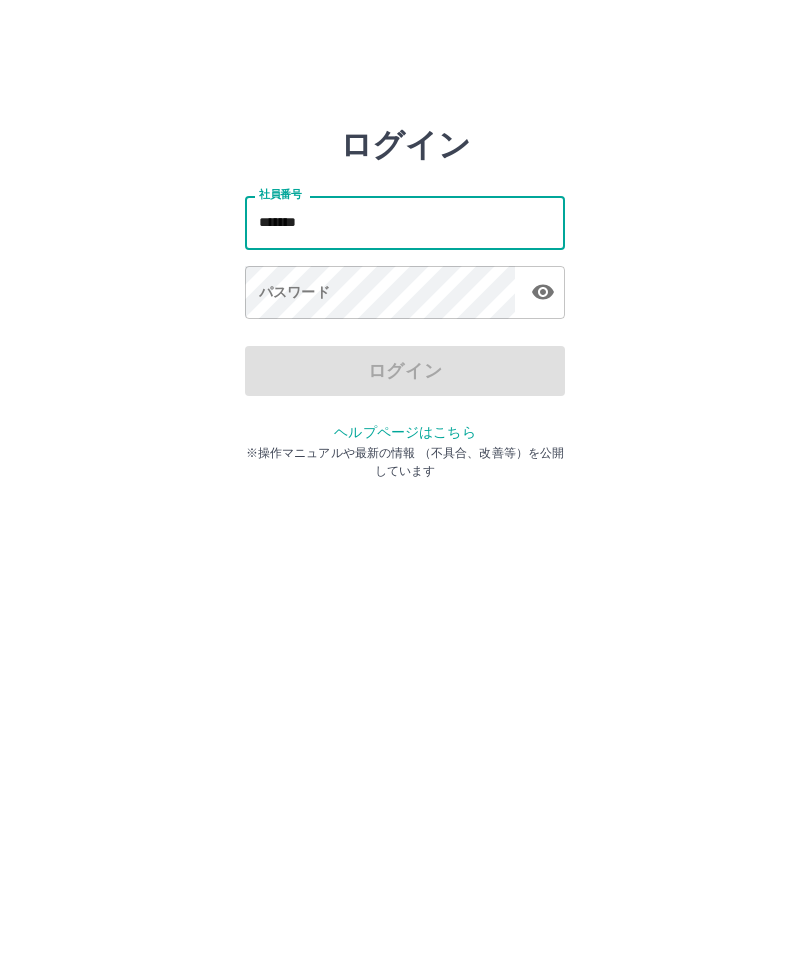 type on "*******" 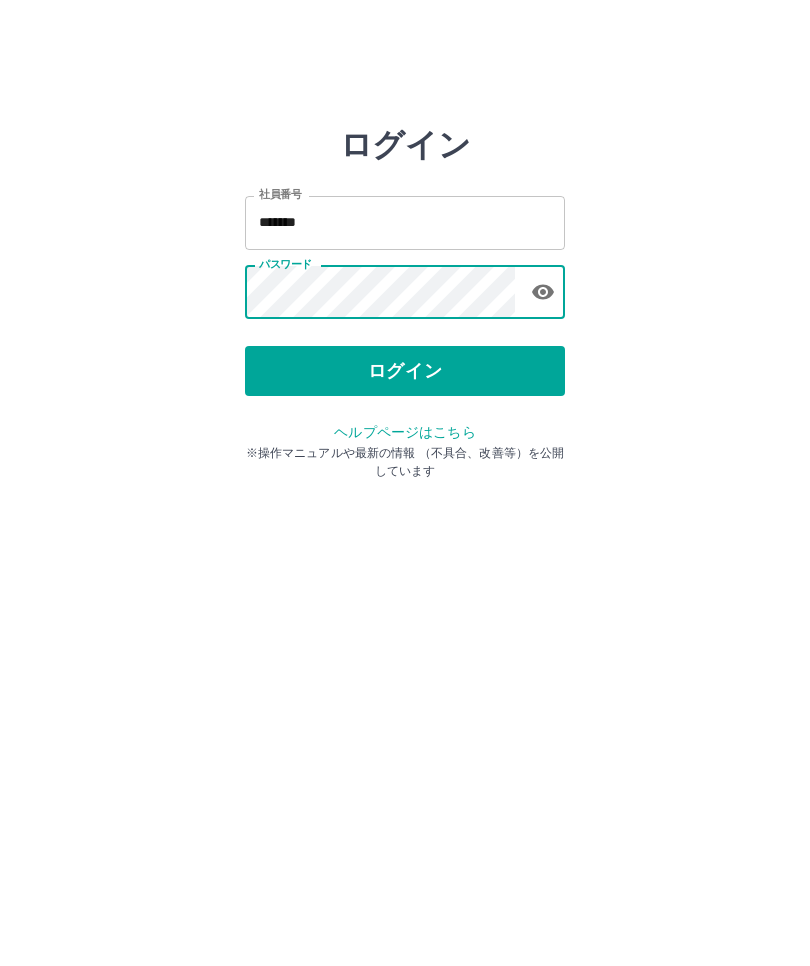 click on "ログイン" at bounding box center [405, 371] 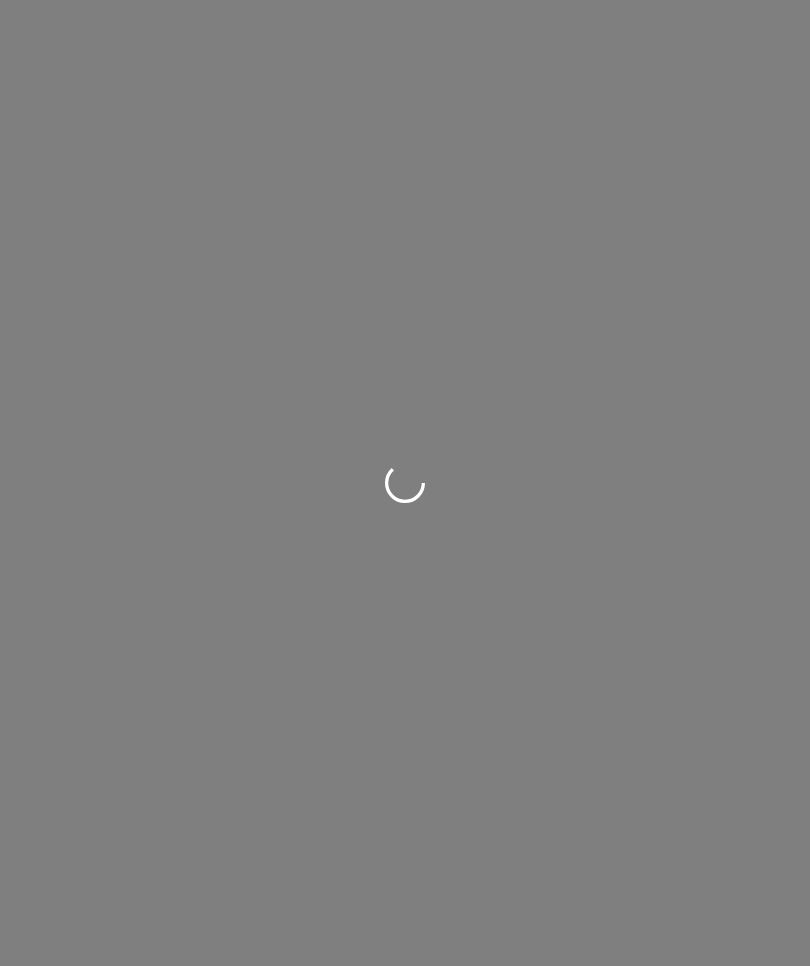 scroll, scrollTop: 0, scrollLeft: 0, axis: both 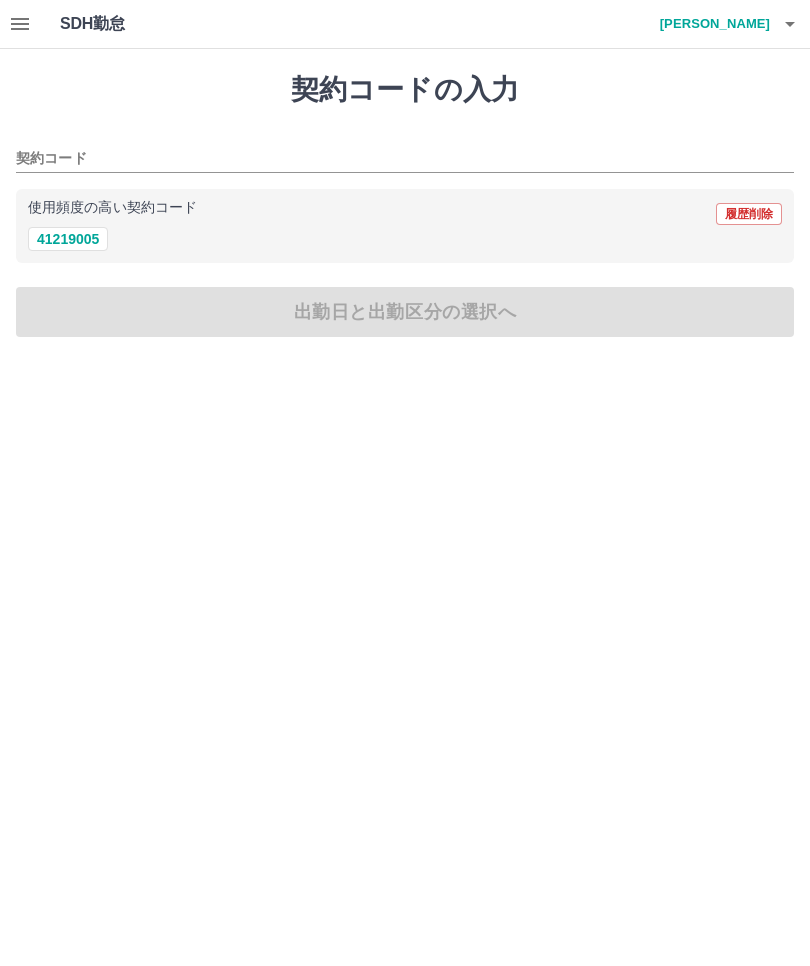click on "41219005" at bounding box center [68, 239] 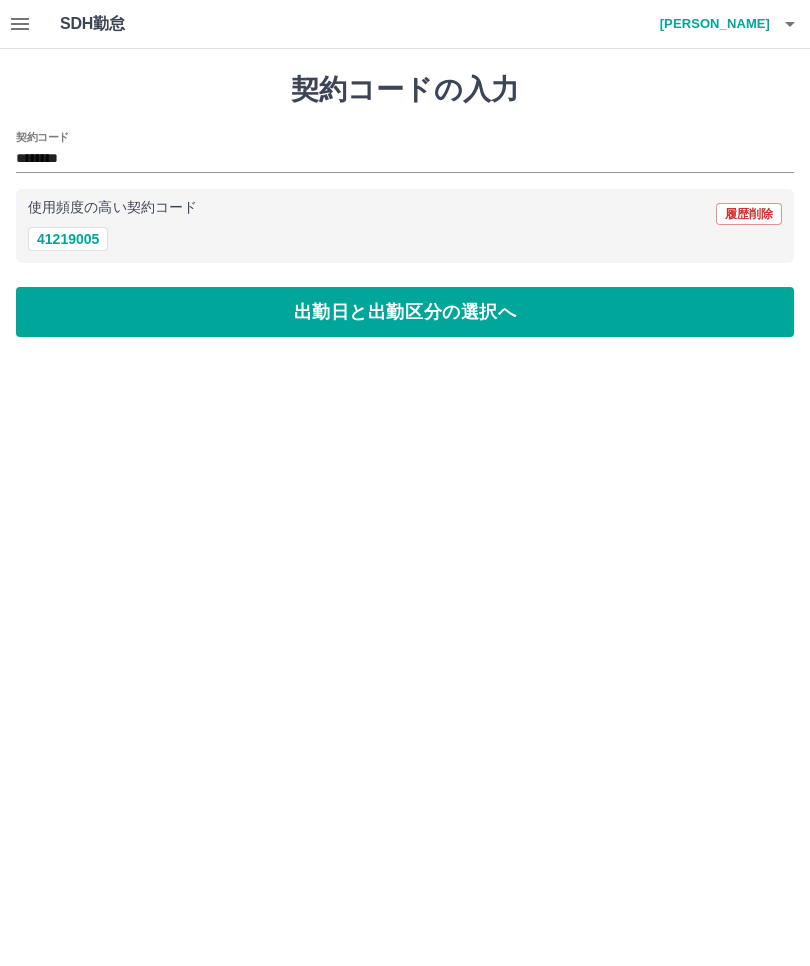 click on "41219005" at bounding box center (68, 239) 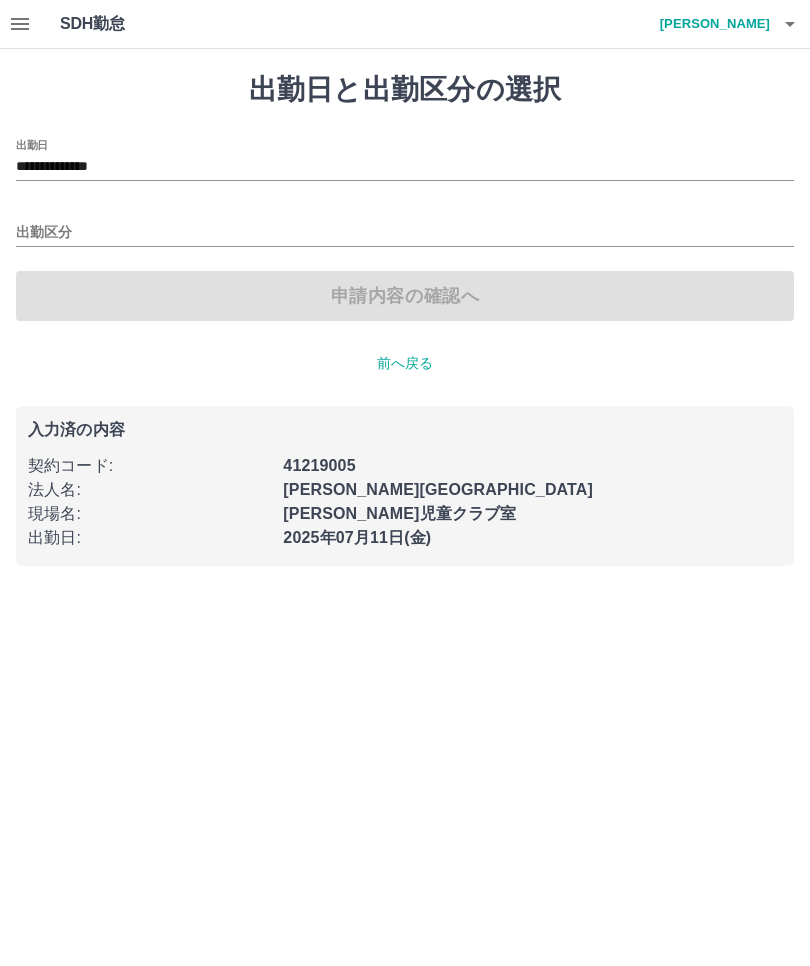 click on "出勤区分" at bounding box center [405, 233] 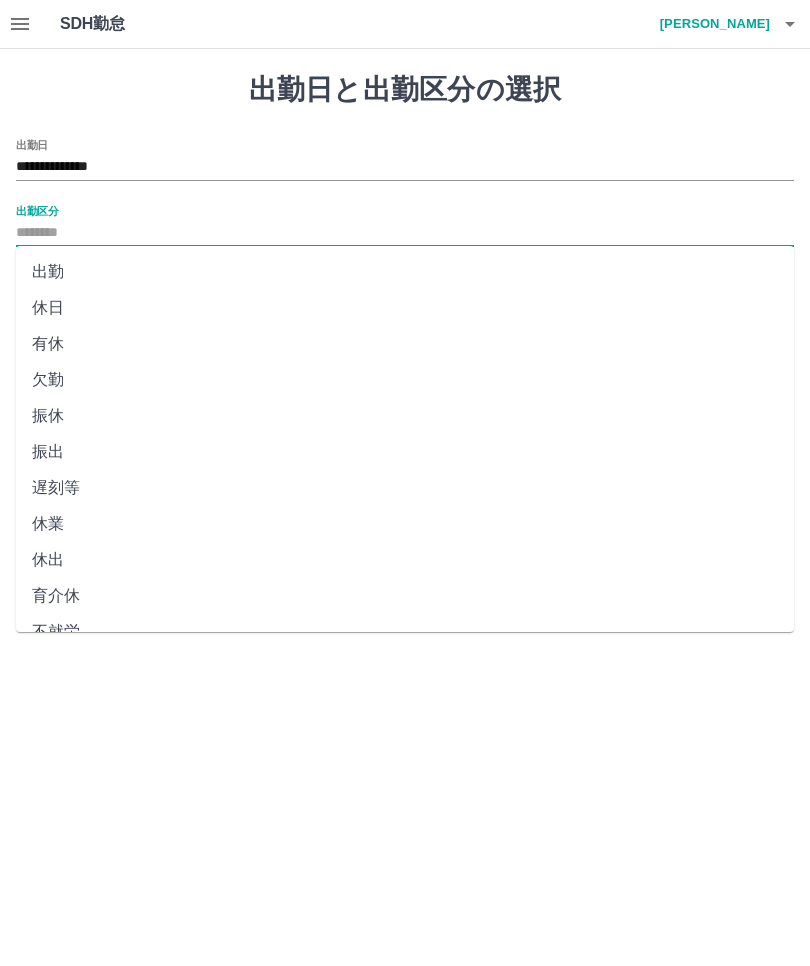 click on "出勤" at bounding box center [405, 272] 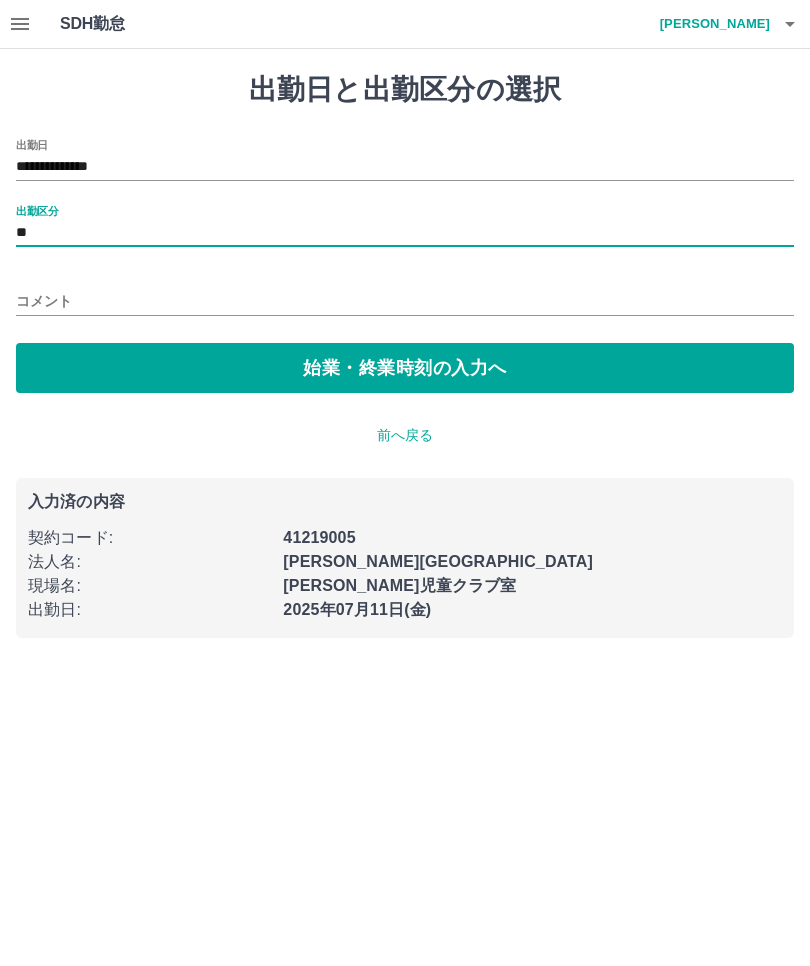 click on "始業・終業時刻の入力へ" at bounding box center [405, 368] 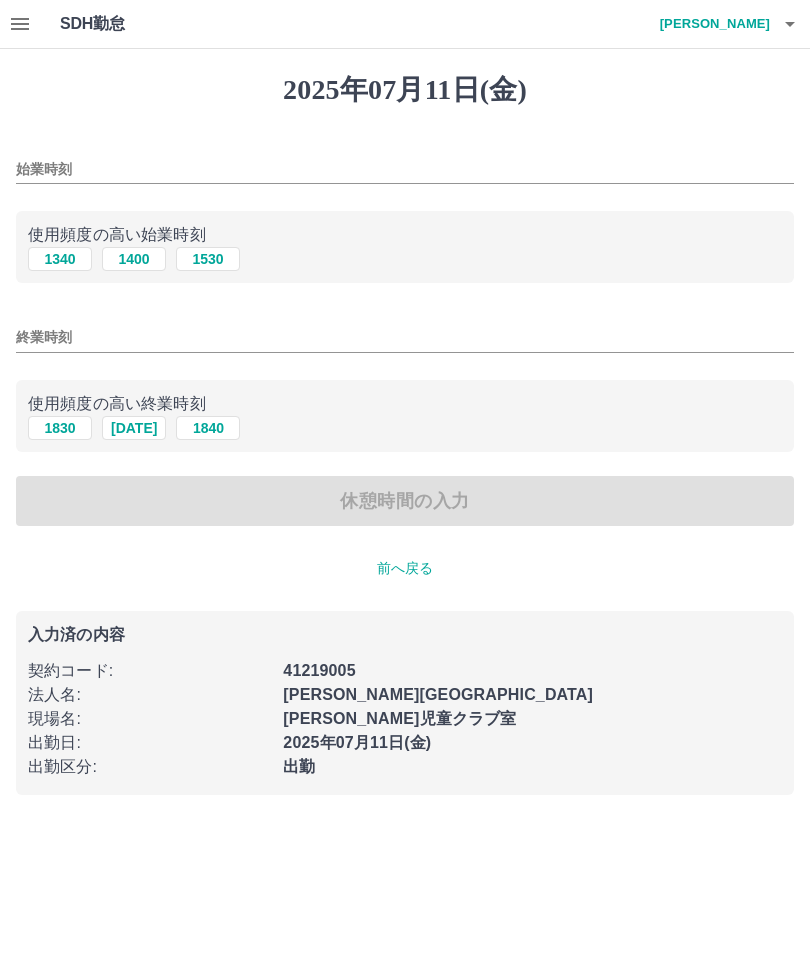 click on "始業時刻" at bounding box center (405, 169) 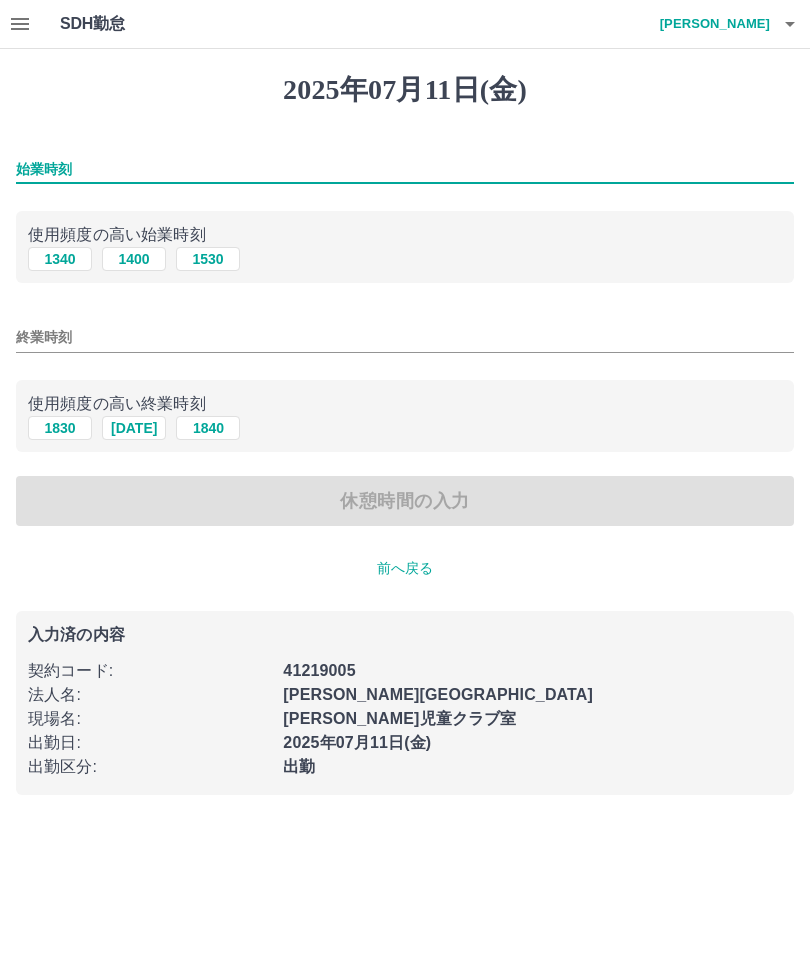 click on "1400" at bounding box center (134, 259) 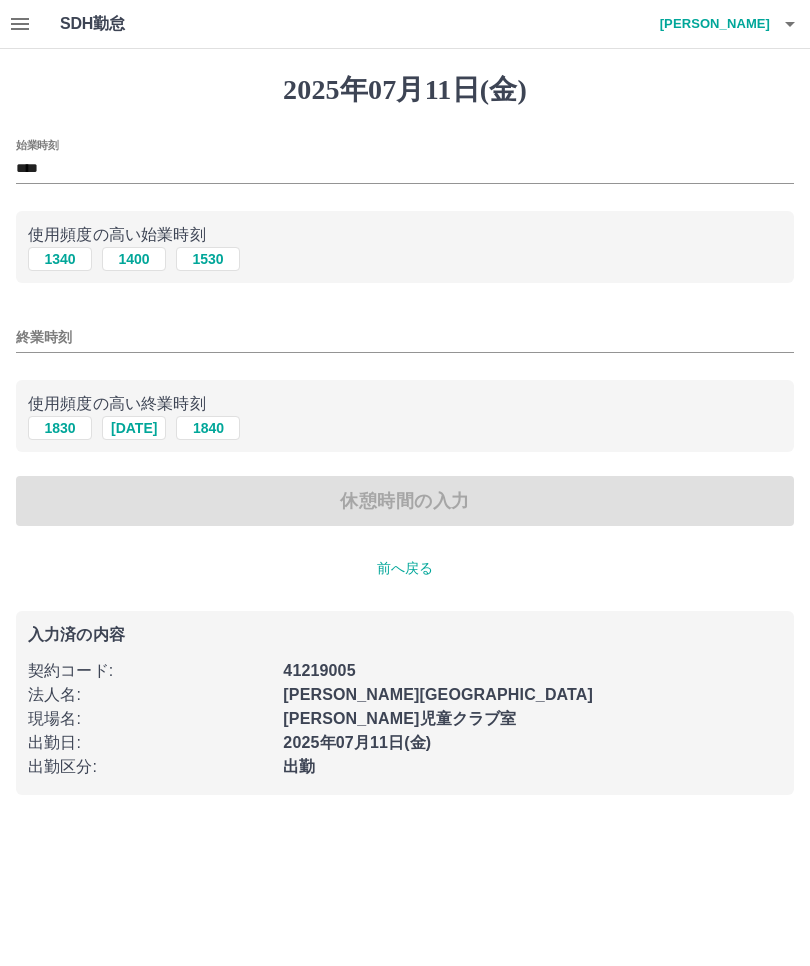 click on "終業時刻" at bounding box center (405, 337) 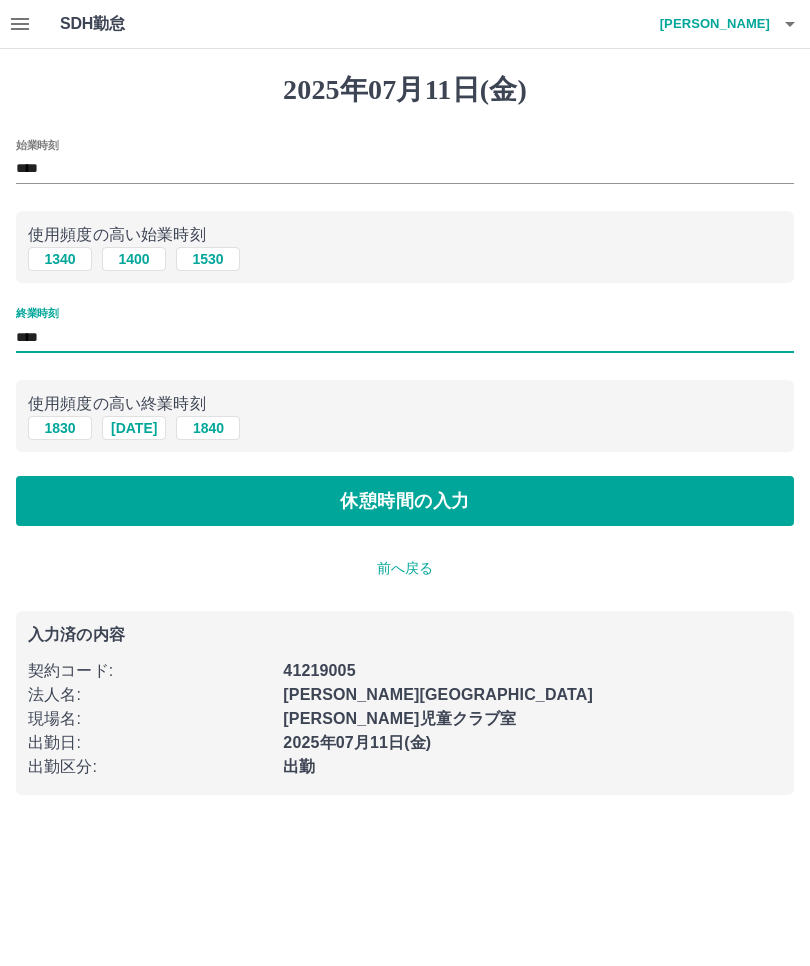 type on "****" 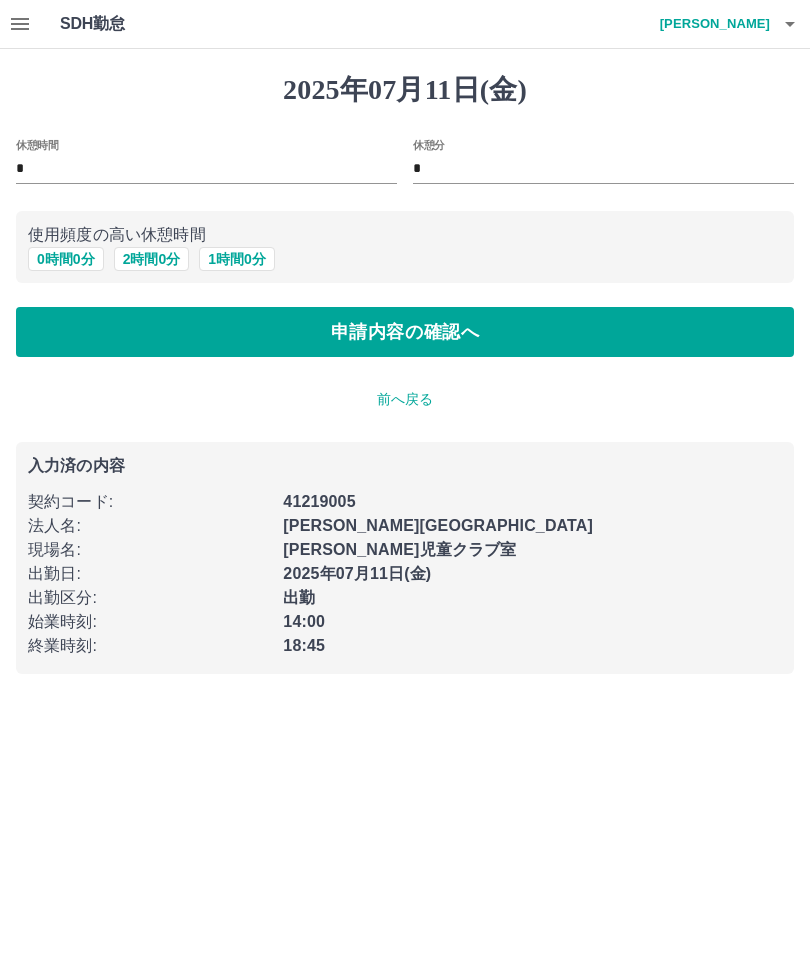 click on "申請内容の確認へ" at bounding box center (405, 332) 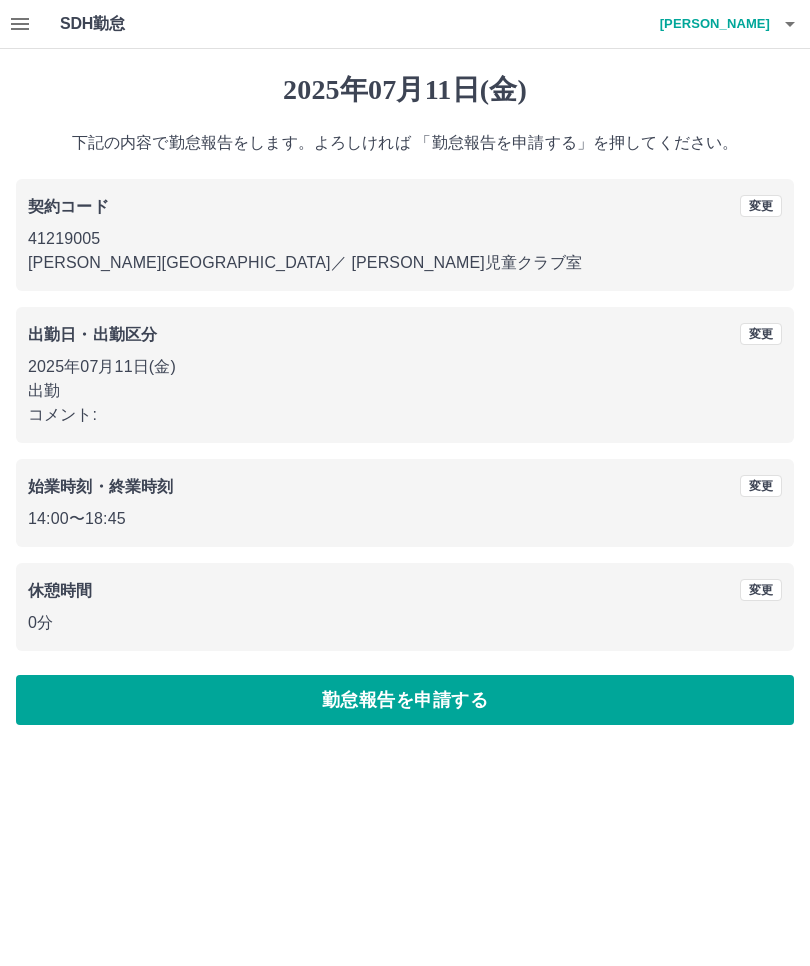 click on "勤怠報告を申請する" at bounding box center [405, 700] 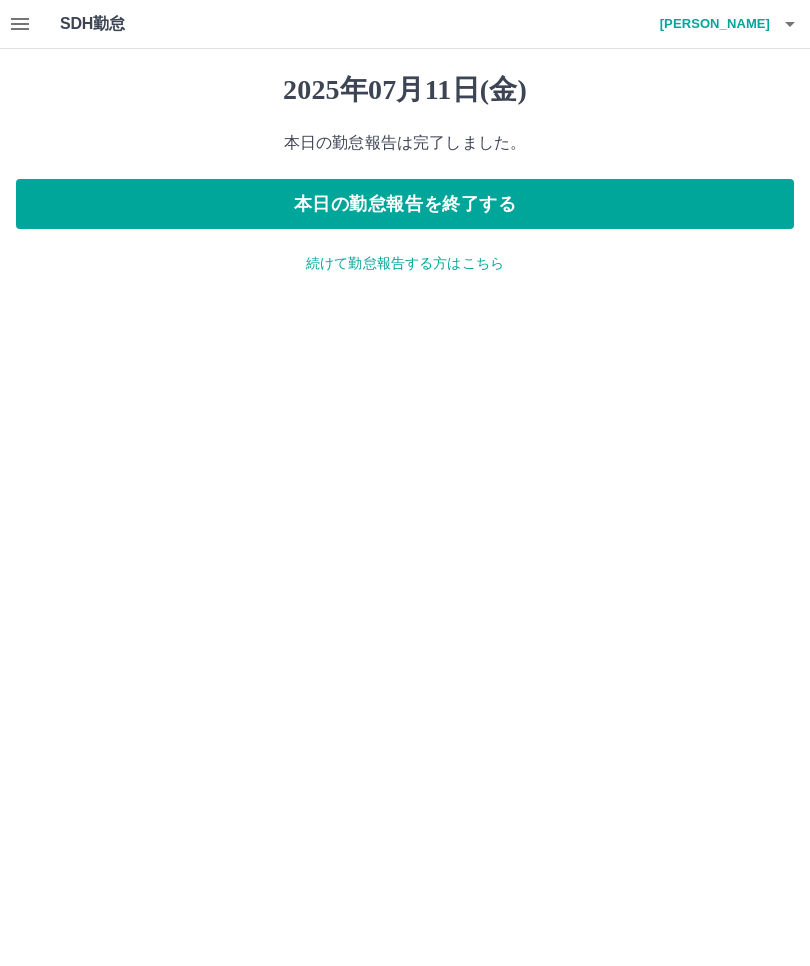 click on "本日の勤怠報告を終了する" at bounding box center (405, 204) 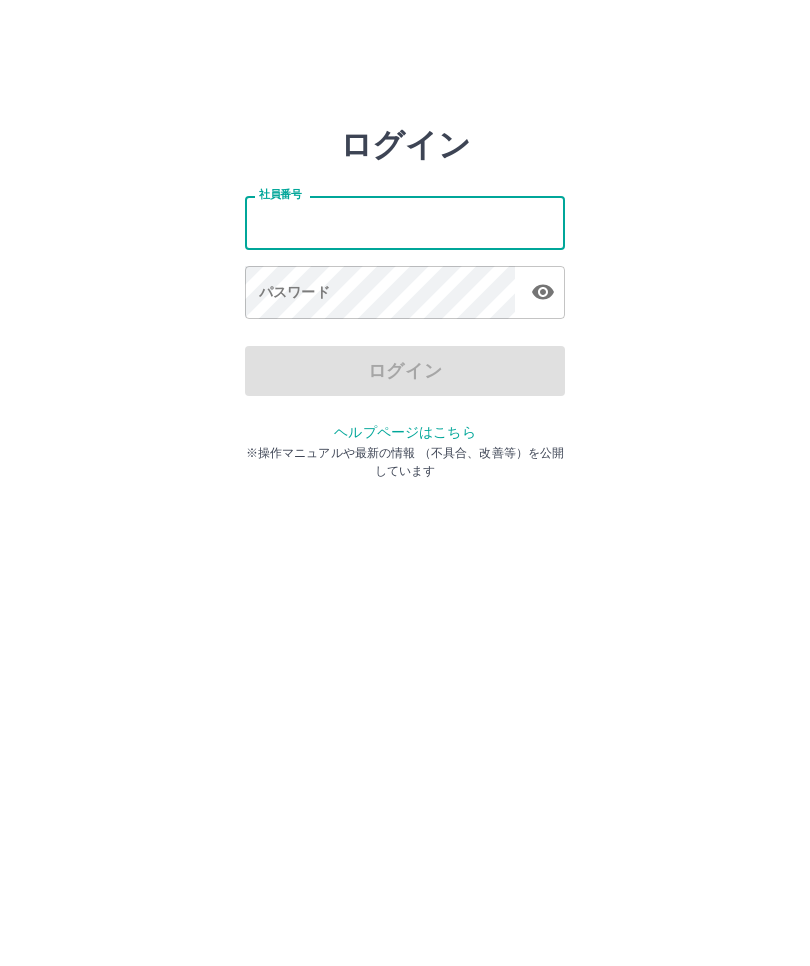 scroll, scrollTop: 0, scrollLeft: 0, axis: both 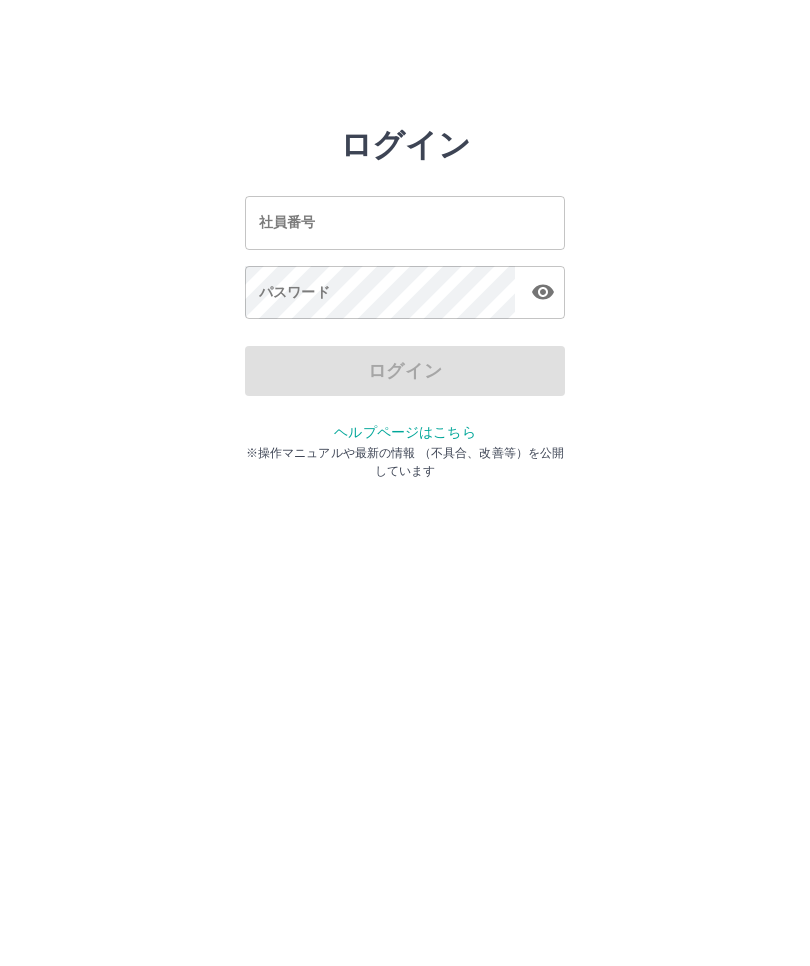 click on "社員番号 社員番号" at bounding box center (405, 222) 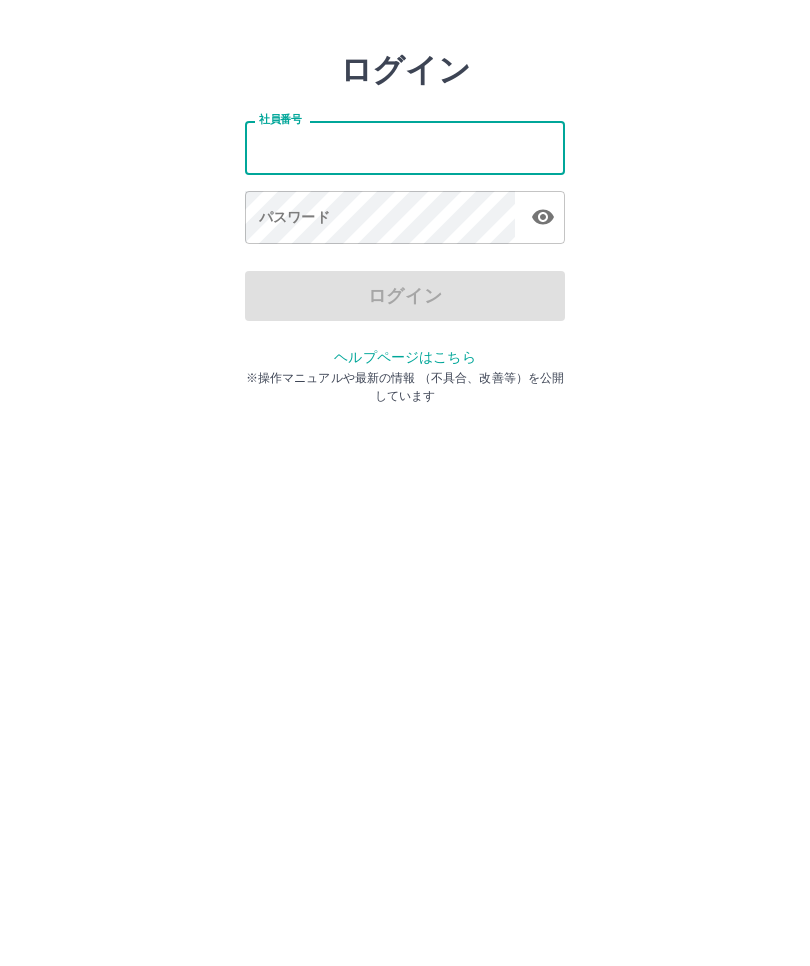 click on "ログイン 社員番号 社員番号 パスワード パスワード ログイン ヘルプページはこちら ※操作マニュアルや最新の情報 （不具合、改善等）を公開しています" at bounding box center (405, 286) 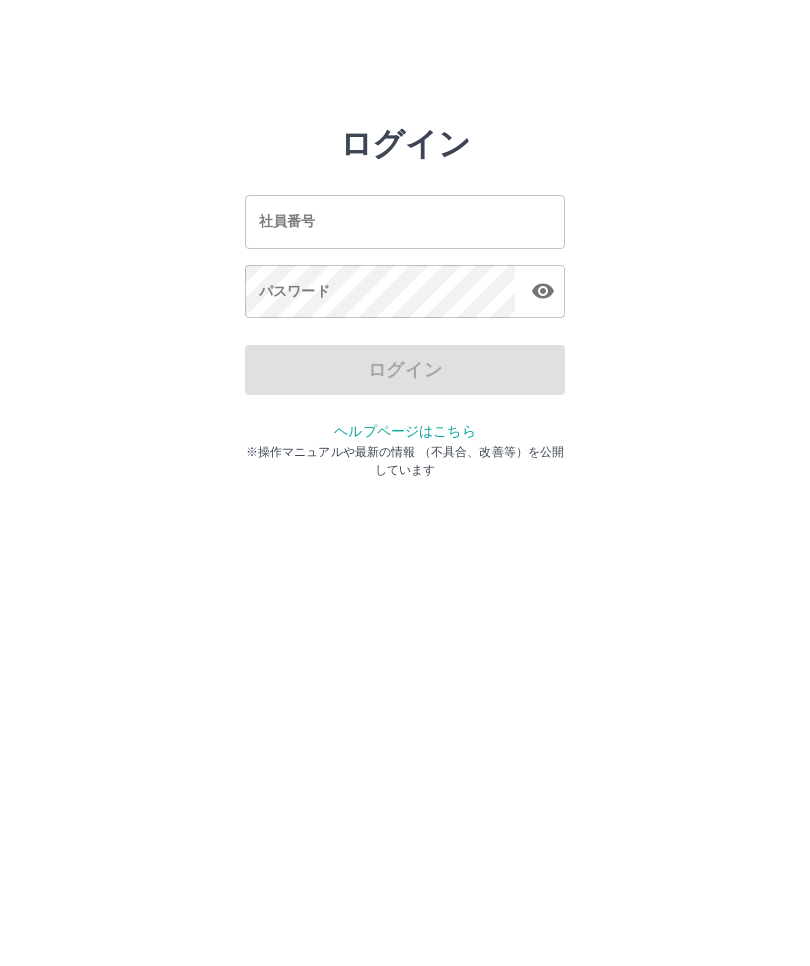 click on "社員番号 社員番号" at bounding box center (405, 222) 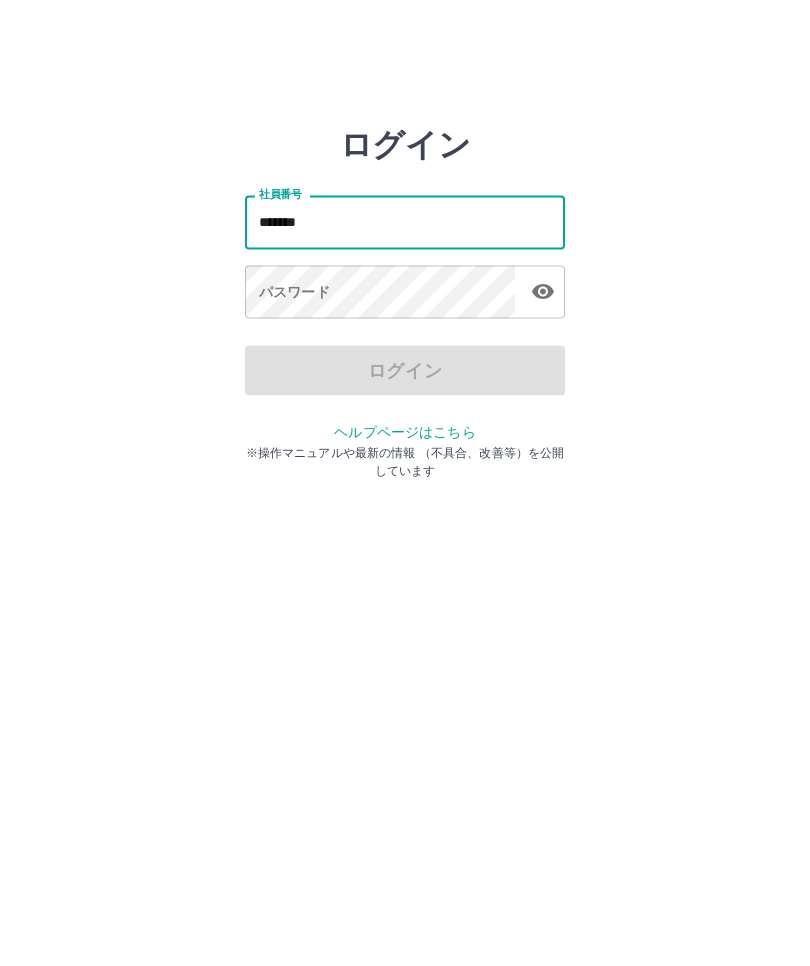 type on "*******" 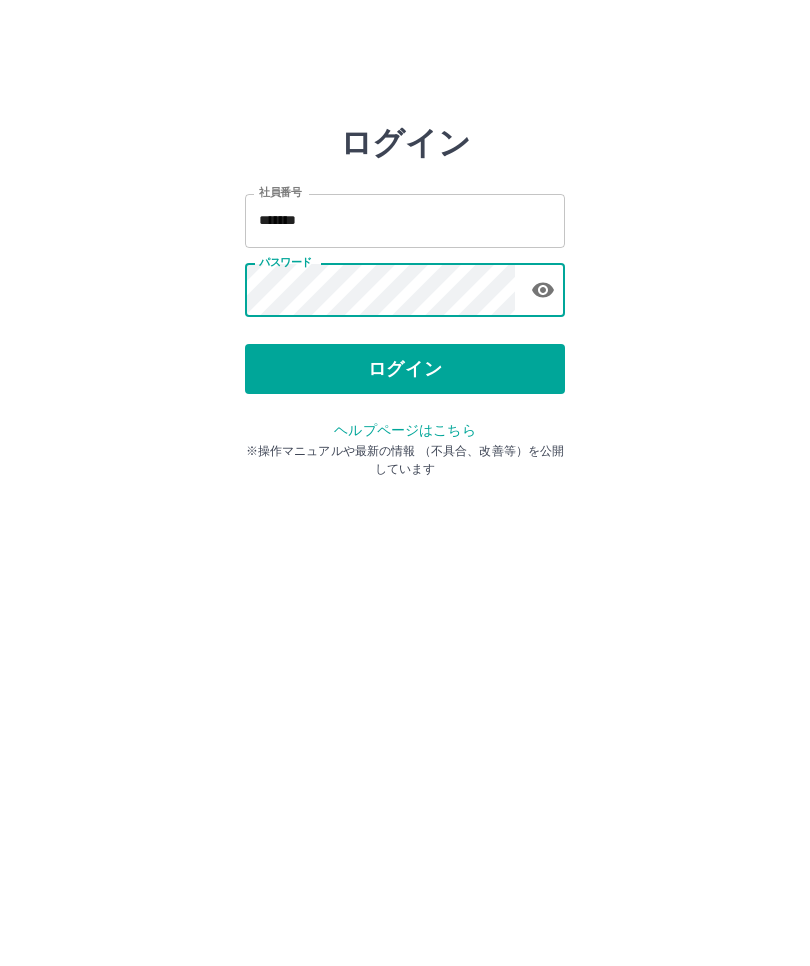 click on "ログイン" at bounding box center (405, 371) 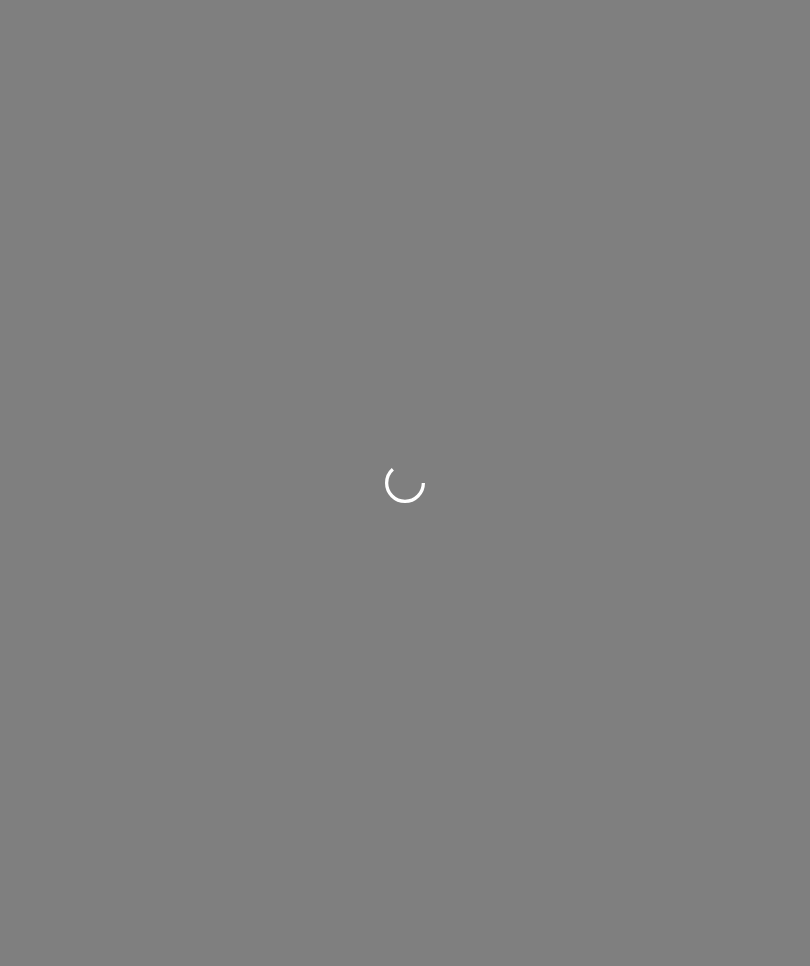 scroll, scrollTop: 0, scrollLeft: 0, axis: both 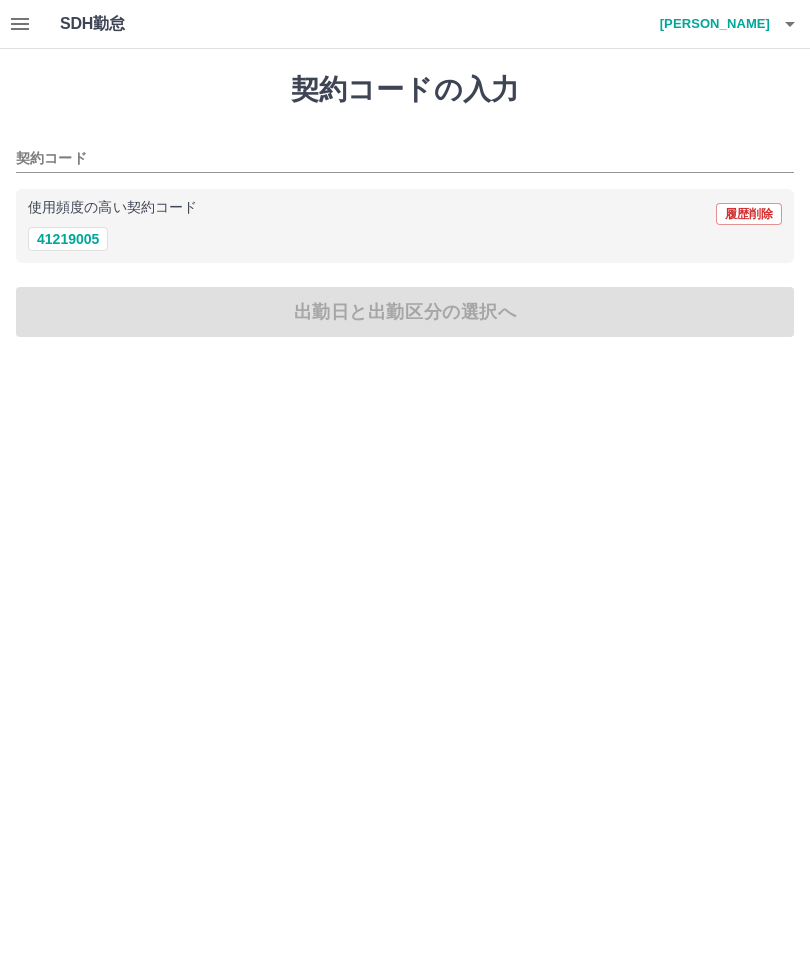 click on "41219005" at bounding box center (68, 239) 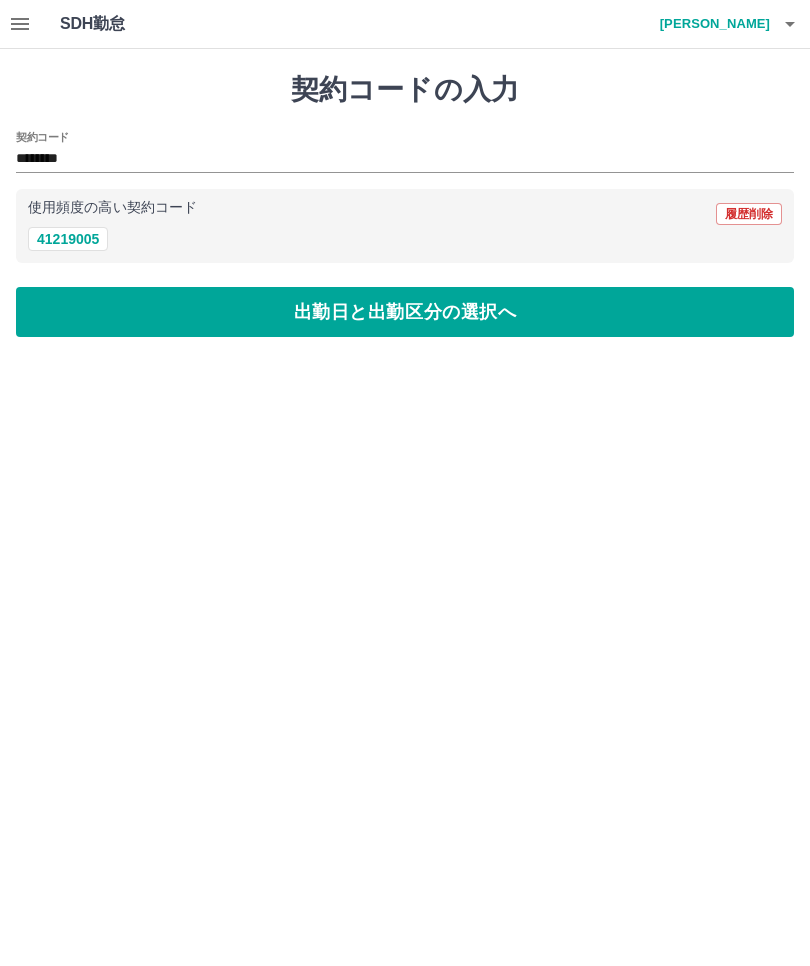 click on "出勤日と出勤区分の選択へ" at bounding box center (405, 312) 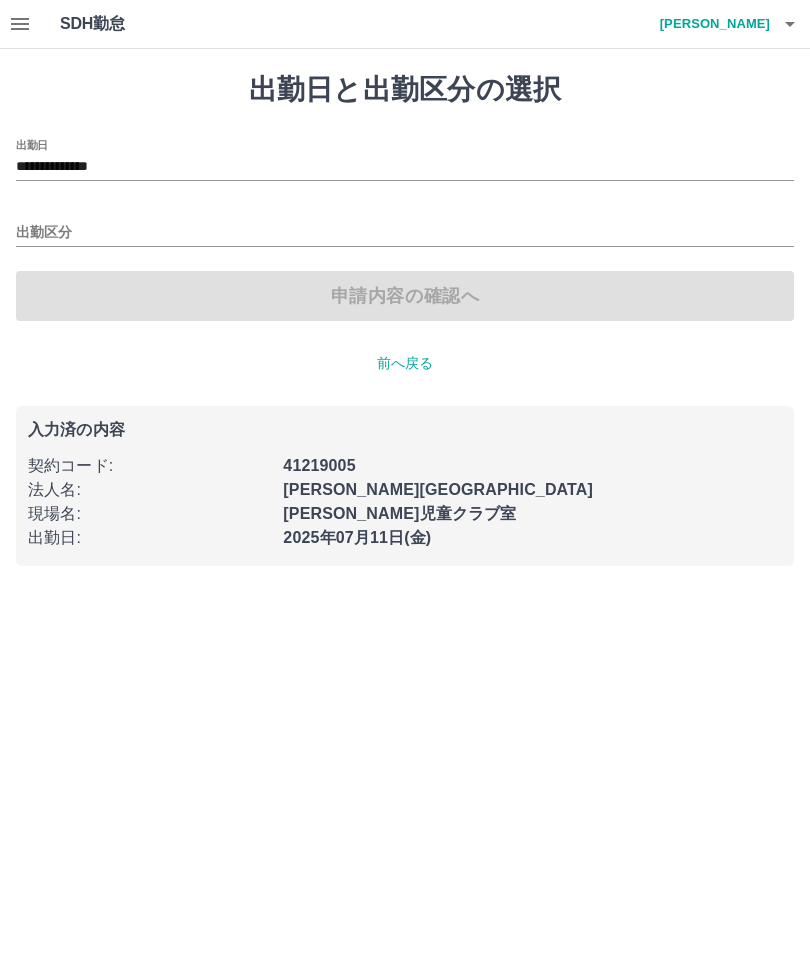 click on "出勤区分" at bounding box center [405, 233] 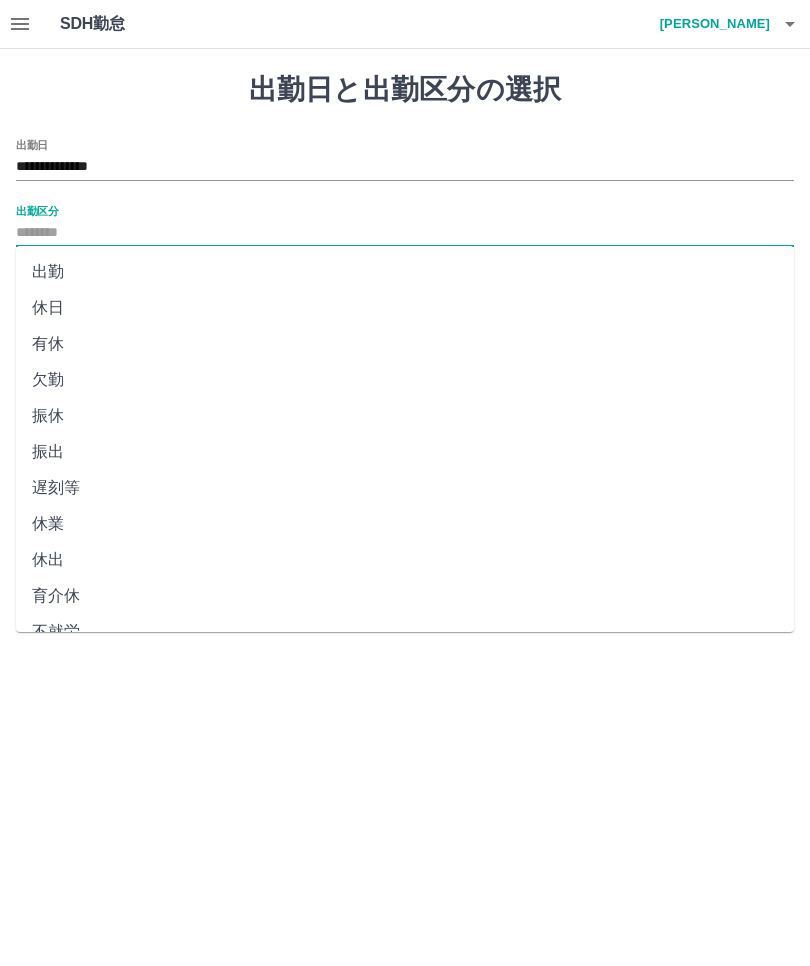 click on "出勤" at bounding box center (405, 272) 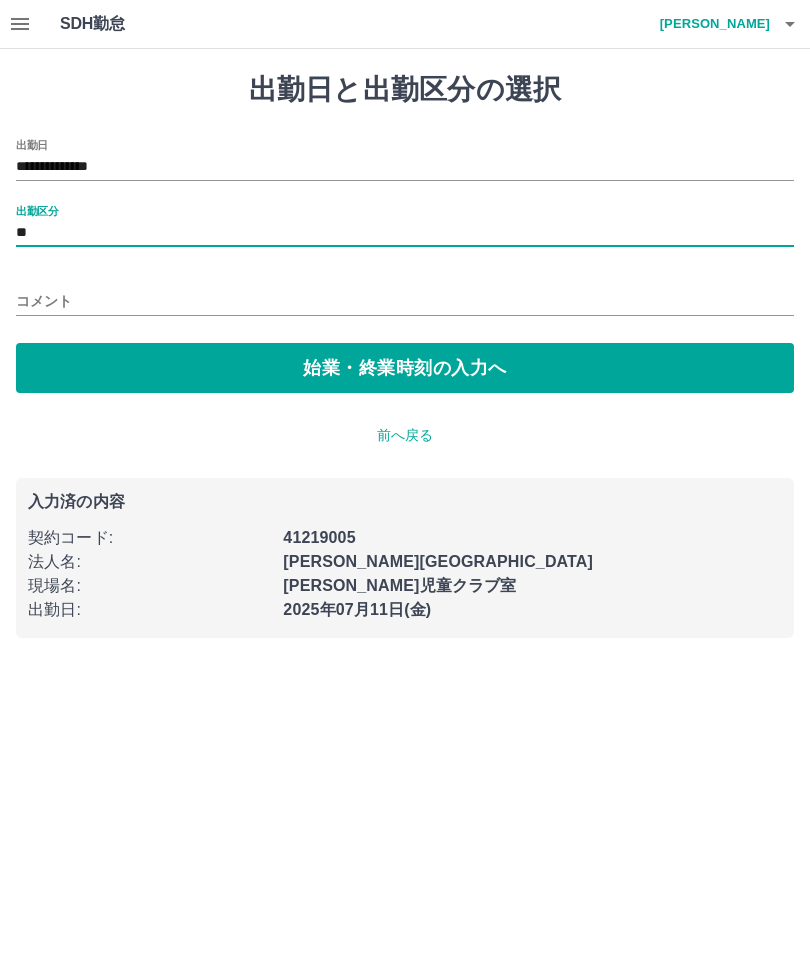 click on "始業・終業時刻の入力へ" at bounding box center [405, 368] 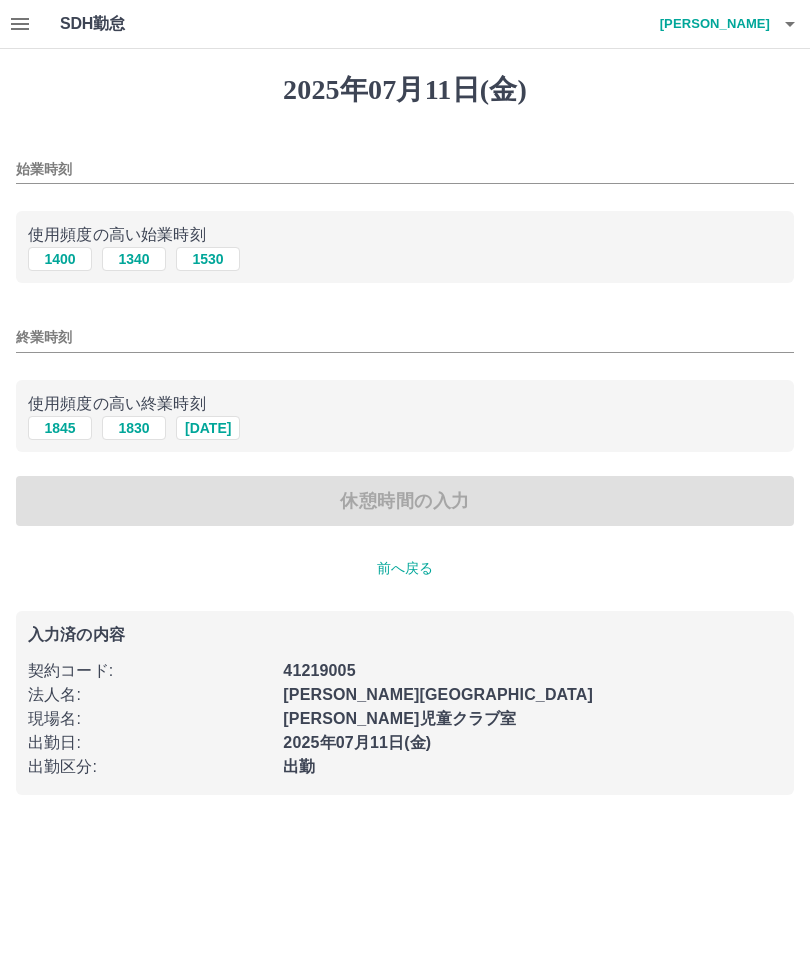 click on "1400" at bounding box center [60, 259] 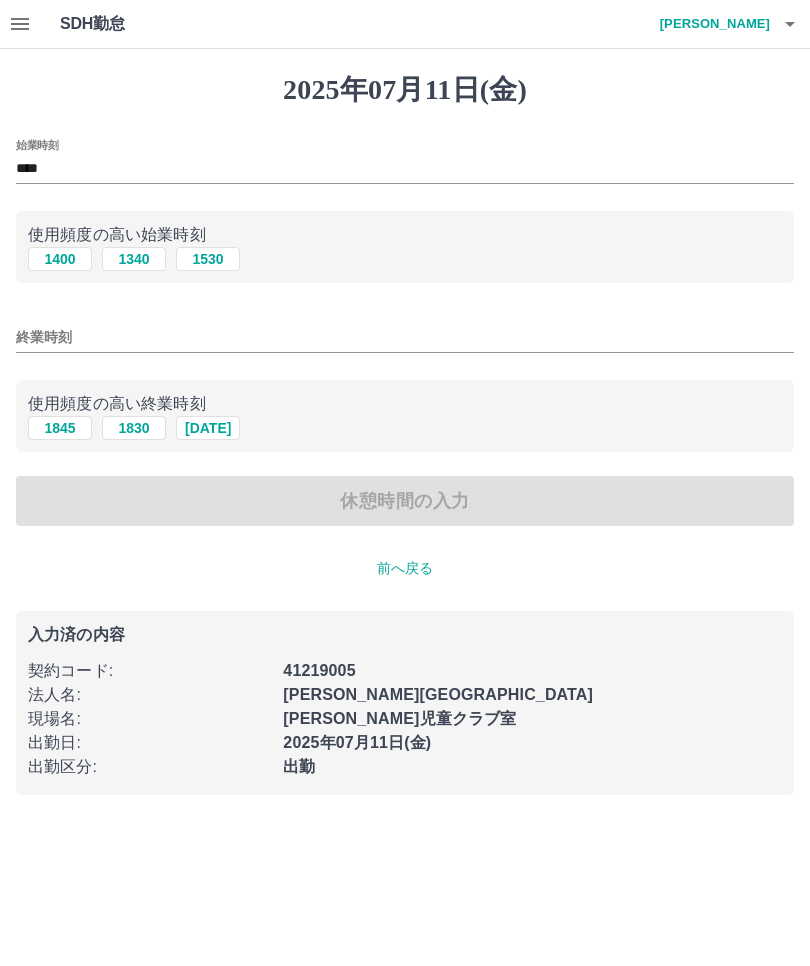click on "1845" at bounding box center (60, 428) 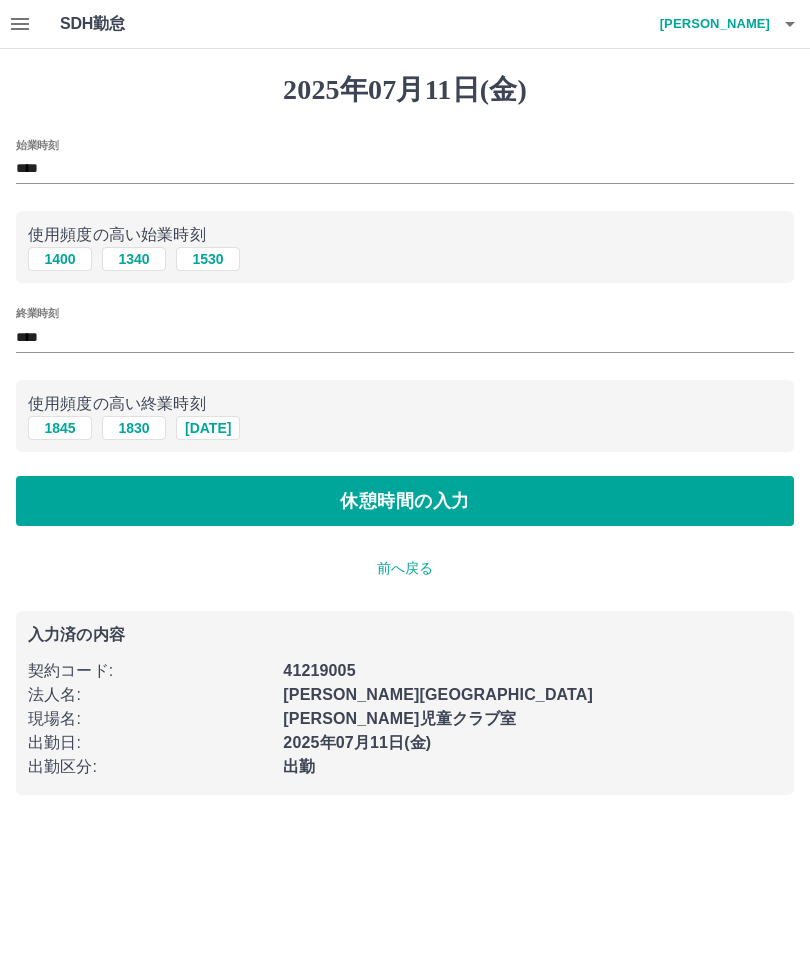 click on "休憩時間の入力" at bounding box center (405, 501) 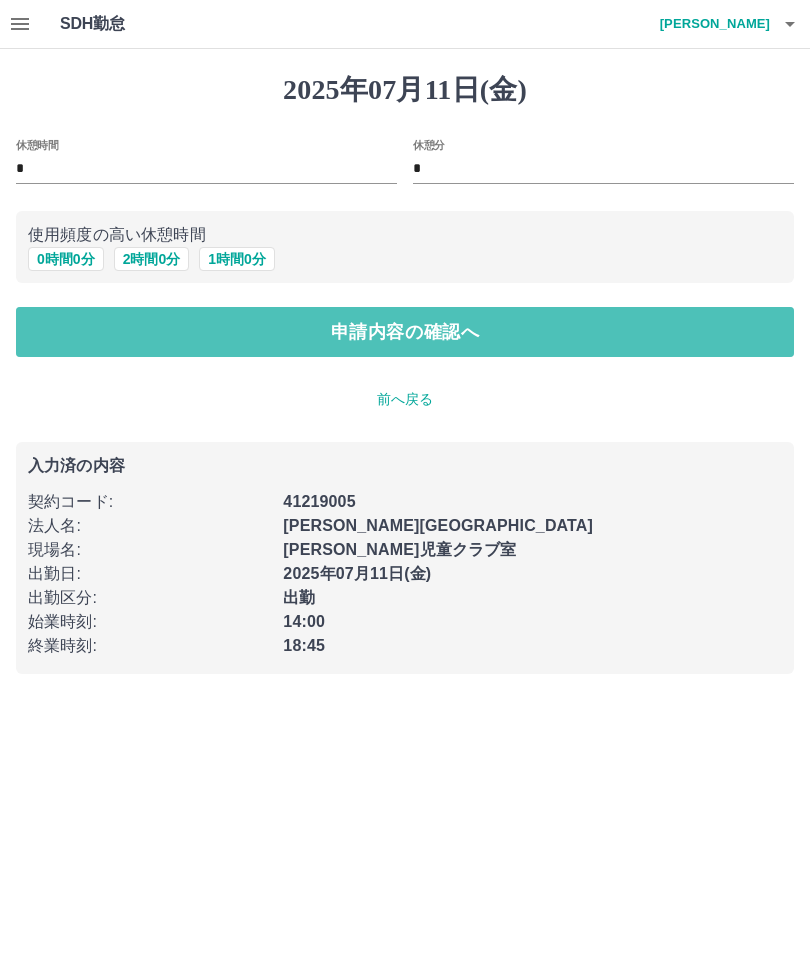 click on "申請内容の確認へ" at bounding box center (405, 332) 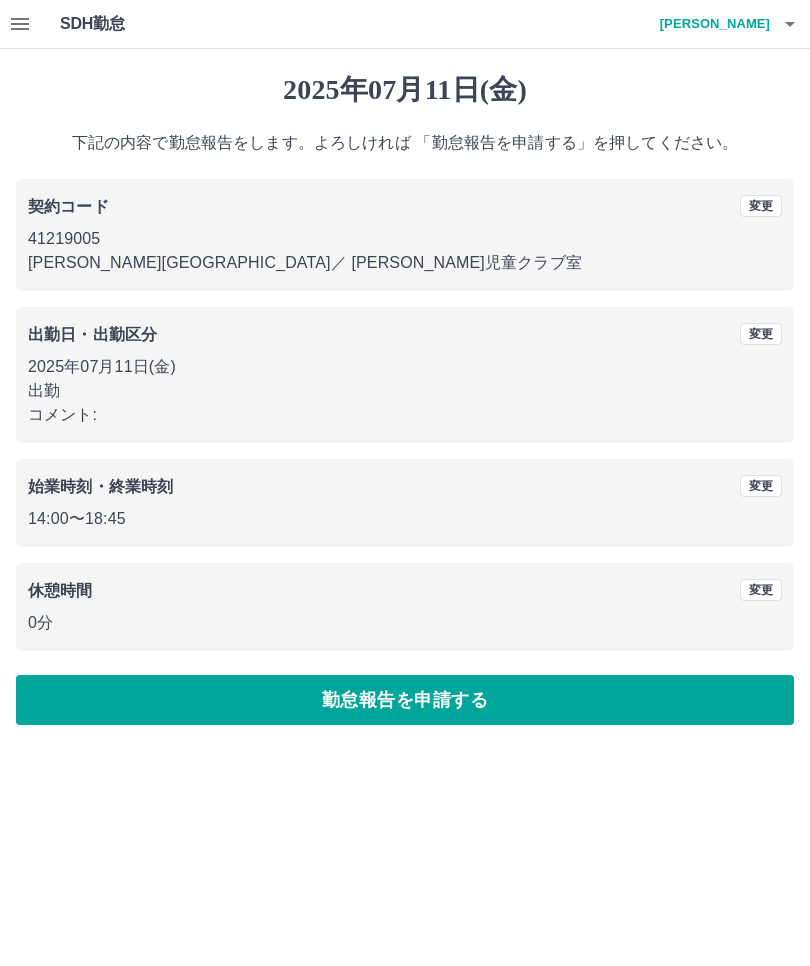 click on "勤怠報告を申請する" at bounding box center [405, 700] 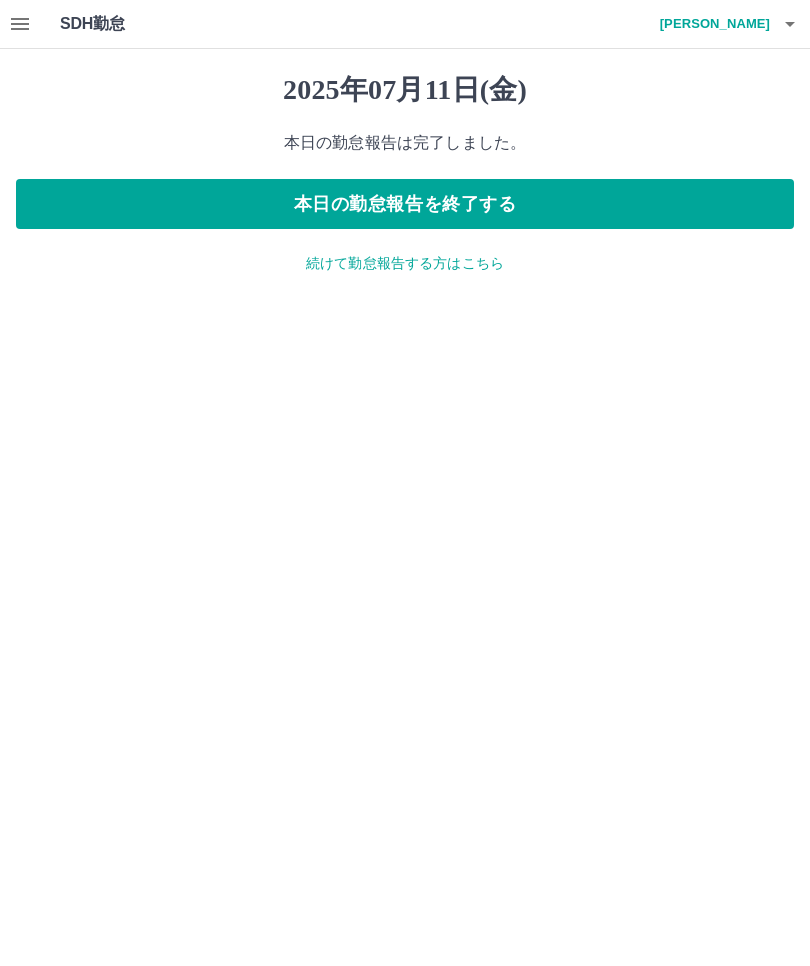 click on "本日の勤怠報告を終了する" at bounding box center [405, 204] 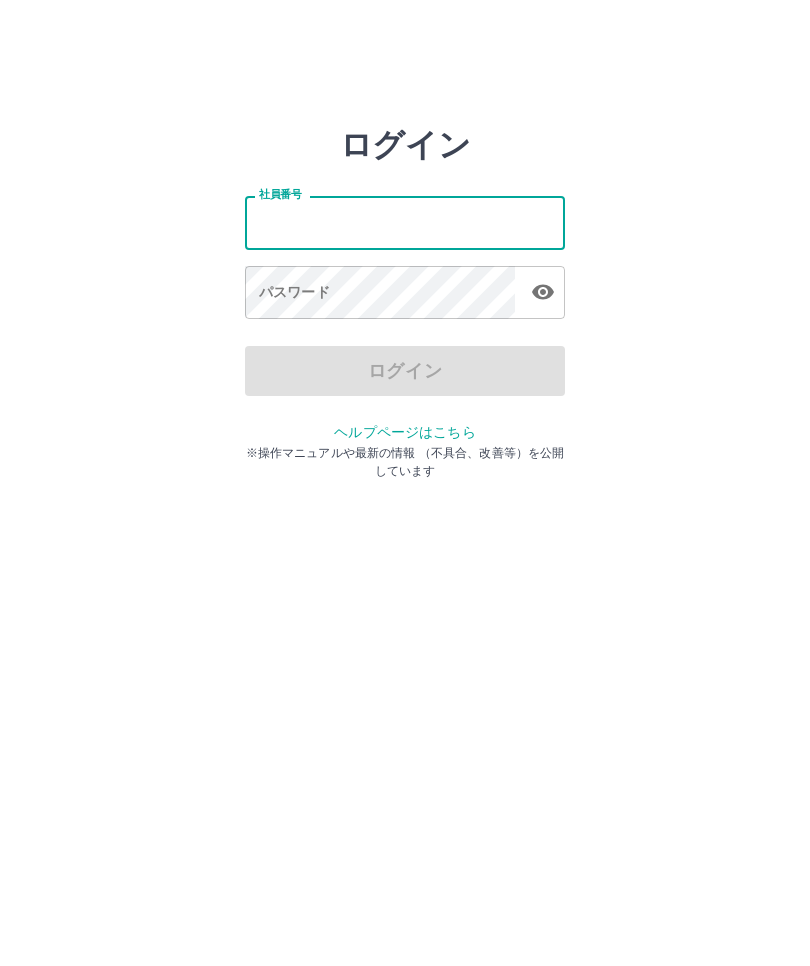 scroll, scrollTop: 0, scrollLeft: 0, axis: both 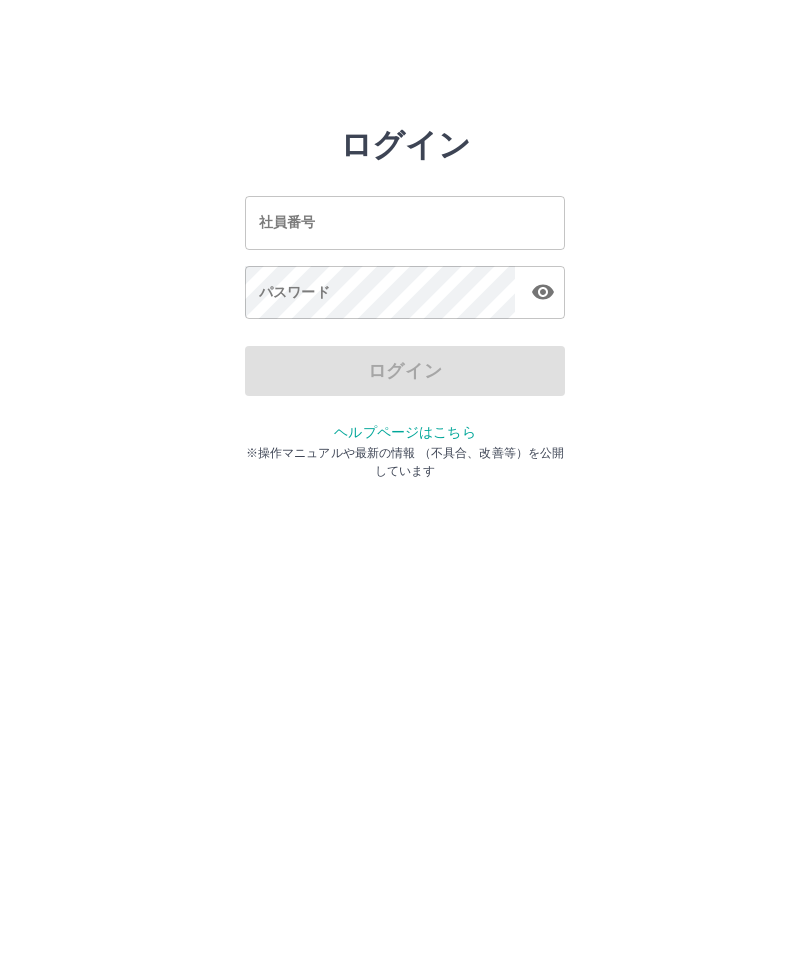 click on "社員番号 社員番号" at bounding box center (405, 222) 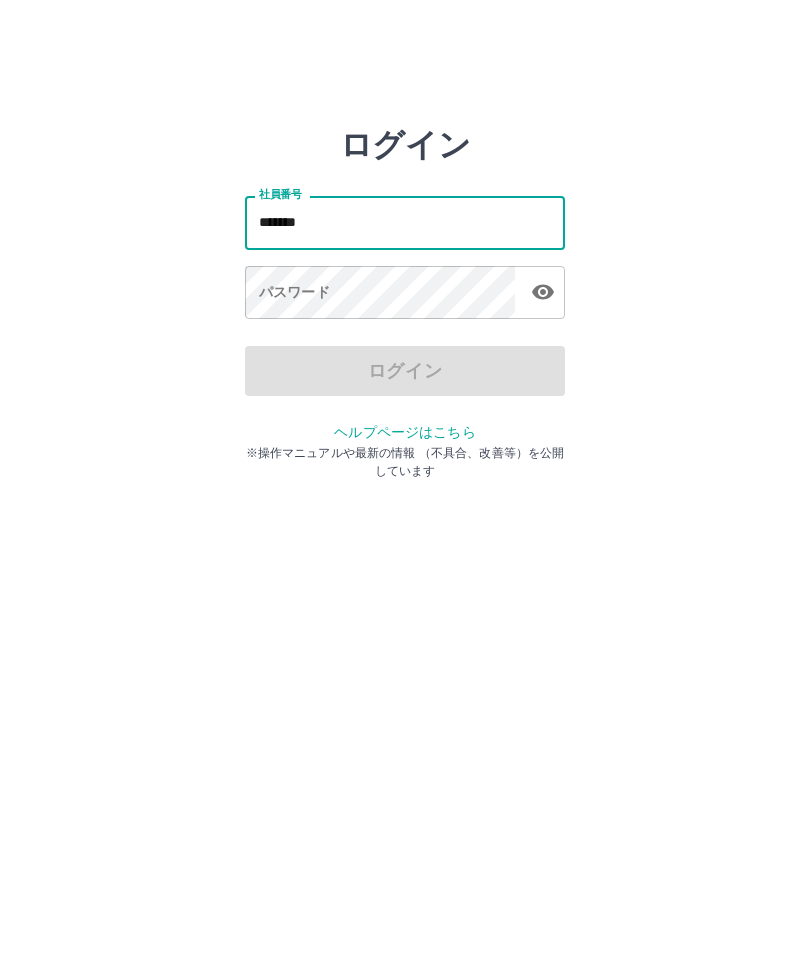 type on "*******" 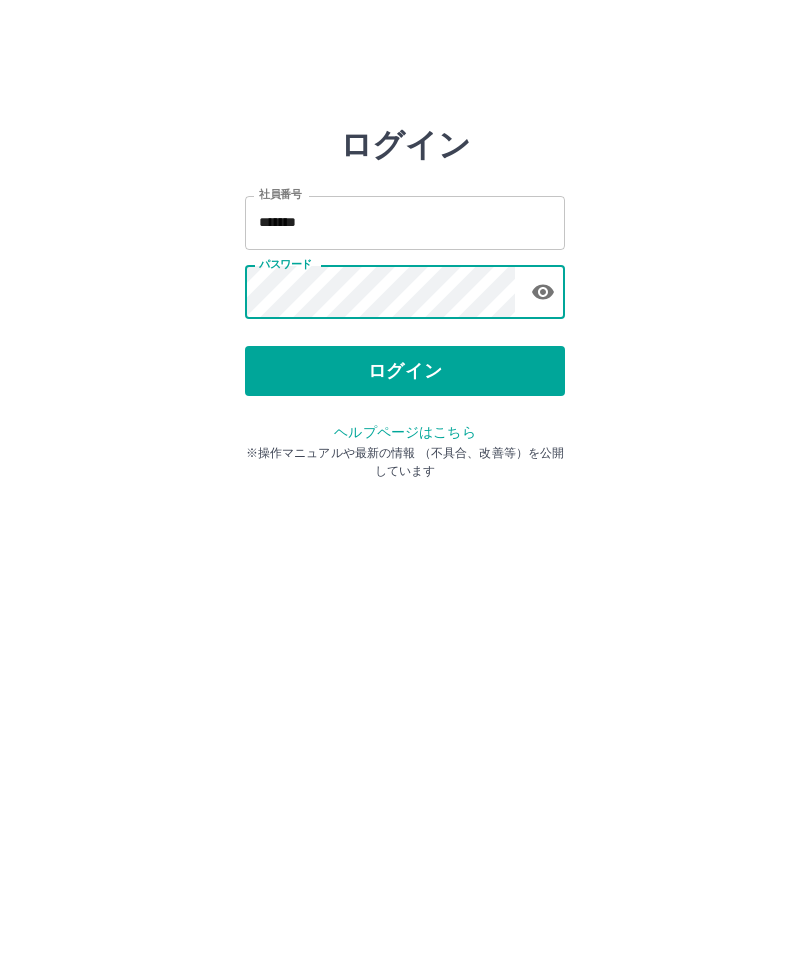 click on "ログイン" at bounding box center (405, 371) 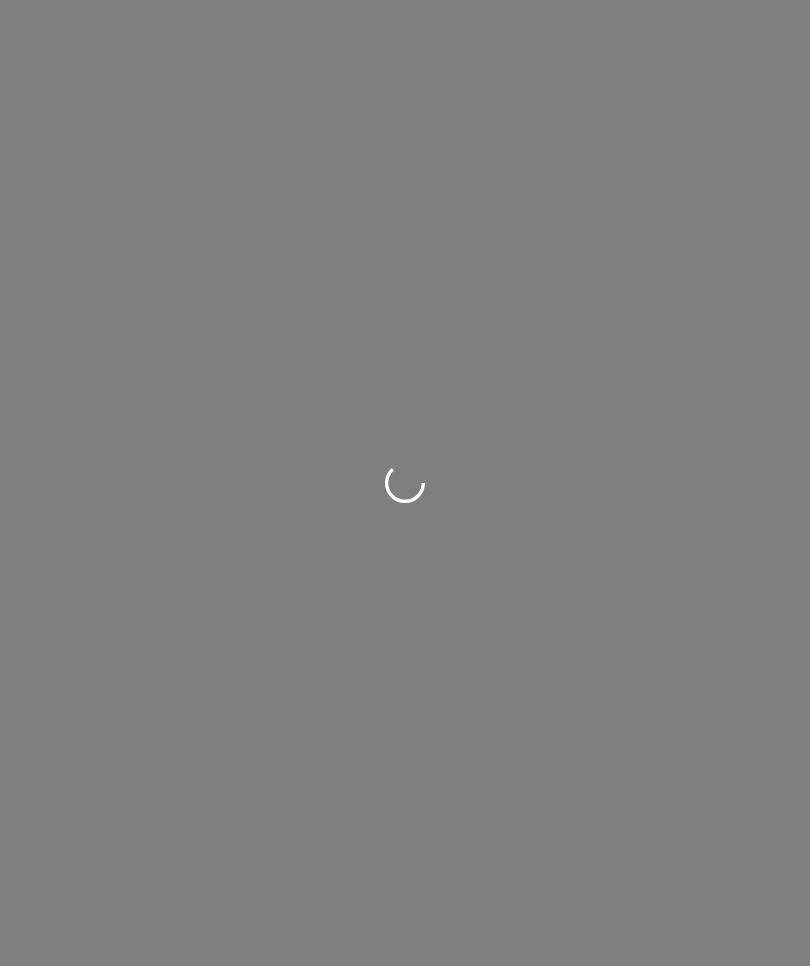 scroll, scrollTop: 0, scrollLeft: 0, axis: both 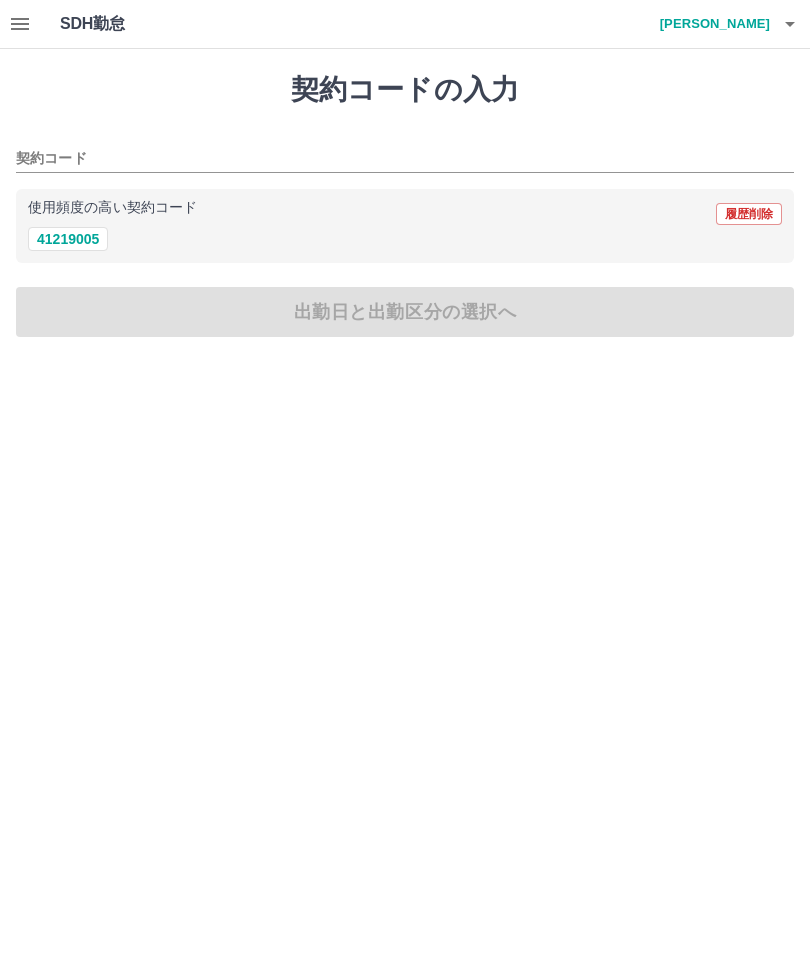 click on "41219005" at bounding box center (68, 239) 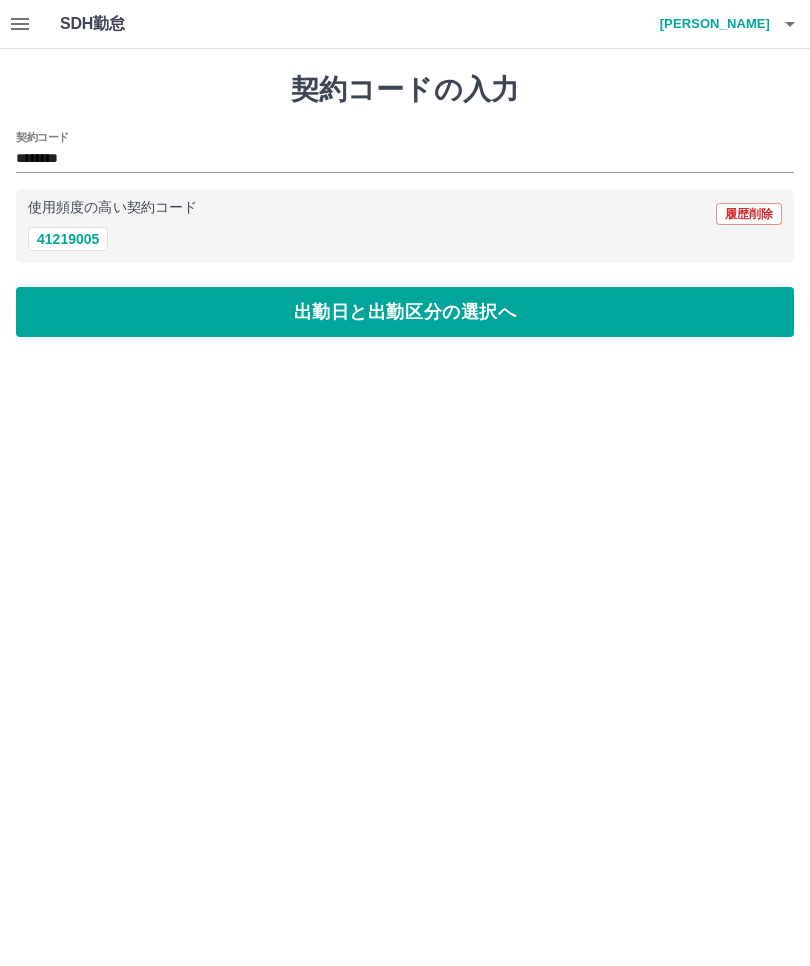 click on "出勤日と出勤区分の選択へ" at bounding box center (405, 312) 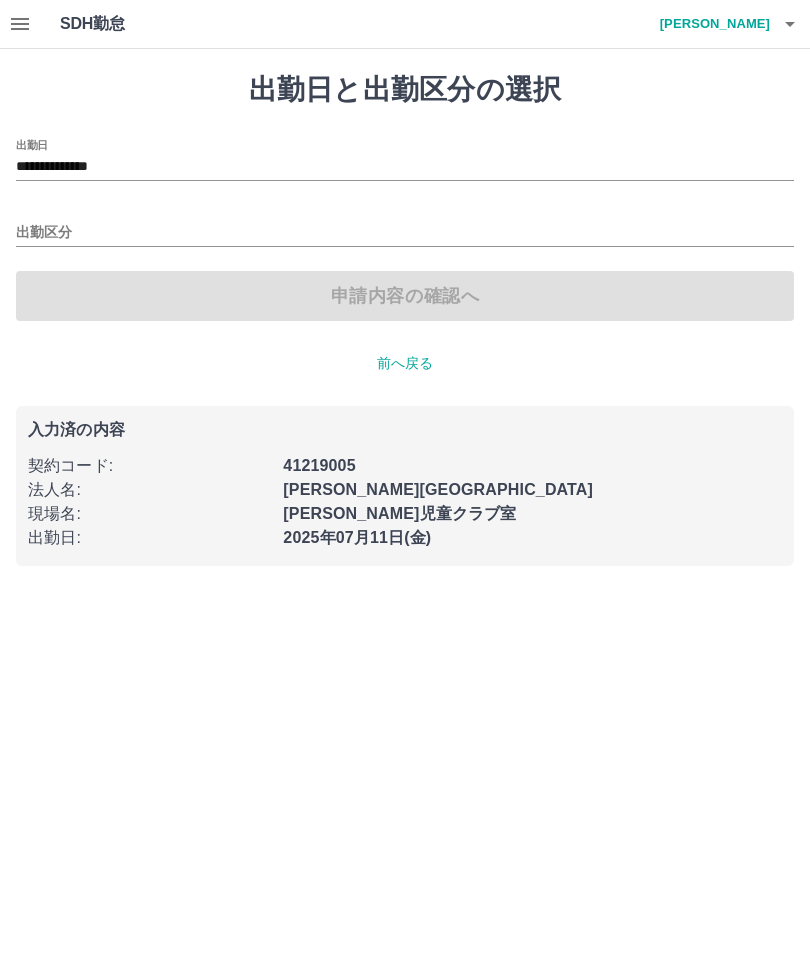 click on "出勤区分" at bounding box center (405, 233) 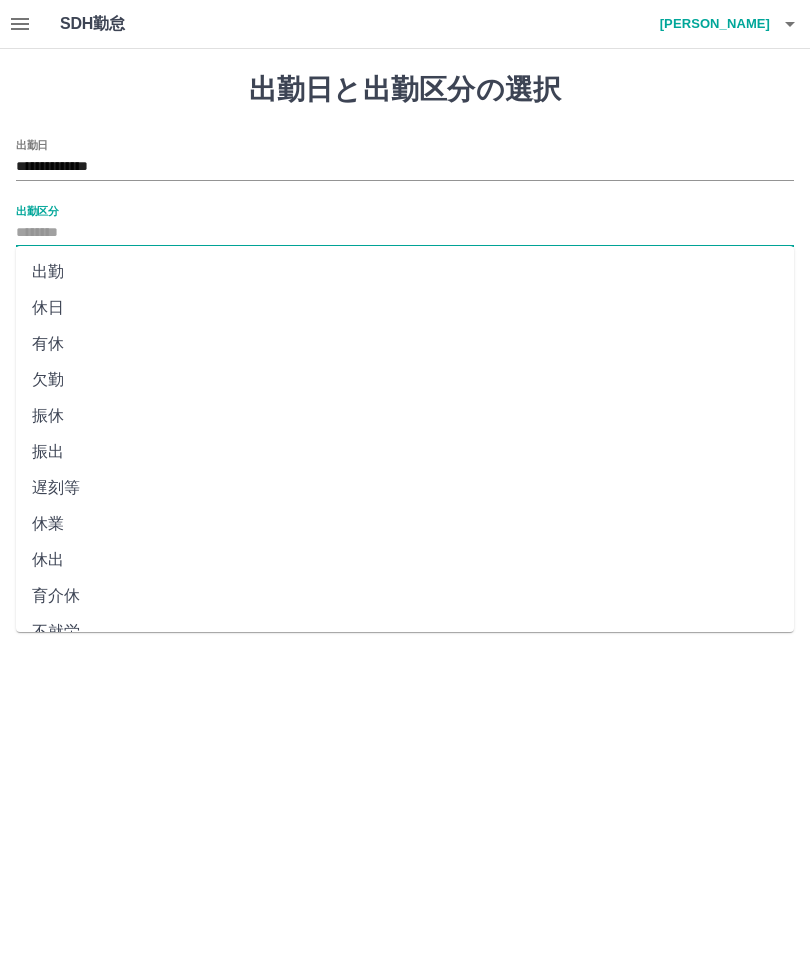 click on "出勤" at bounding box center [405, 272] 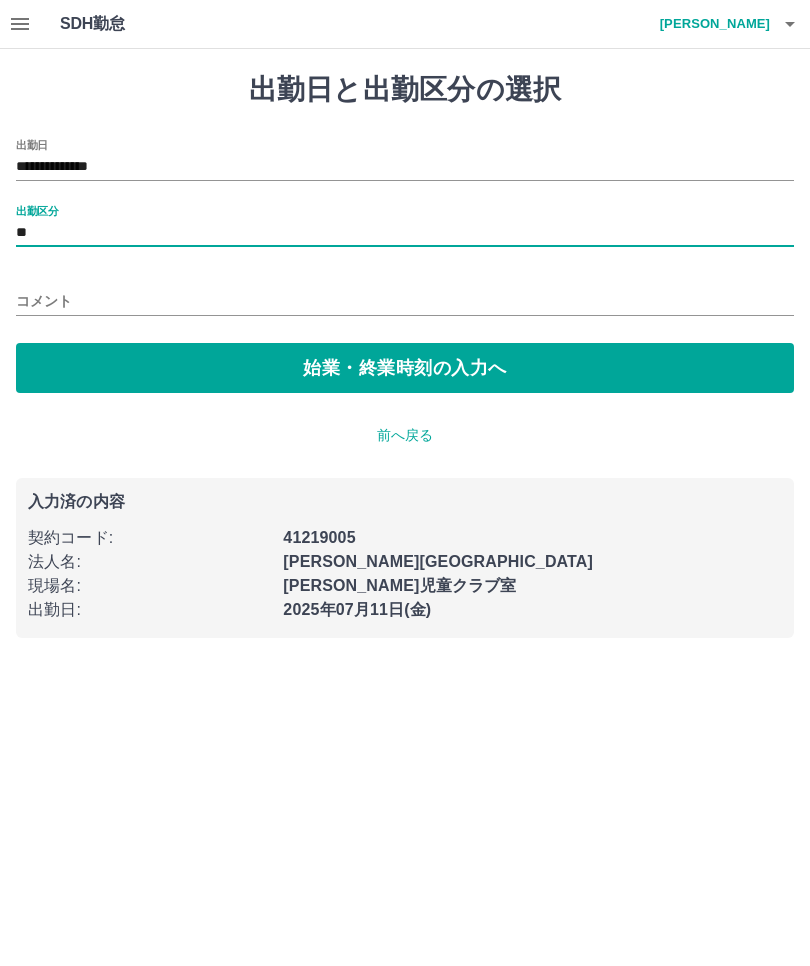 click on "始業・終業時刻の入力へ" at bounding box center [405, 368] 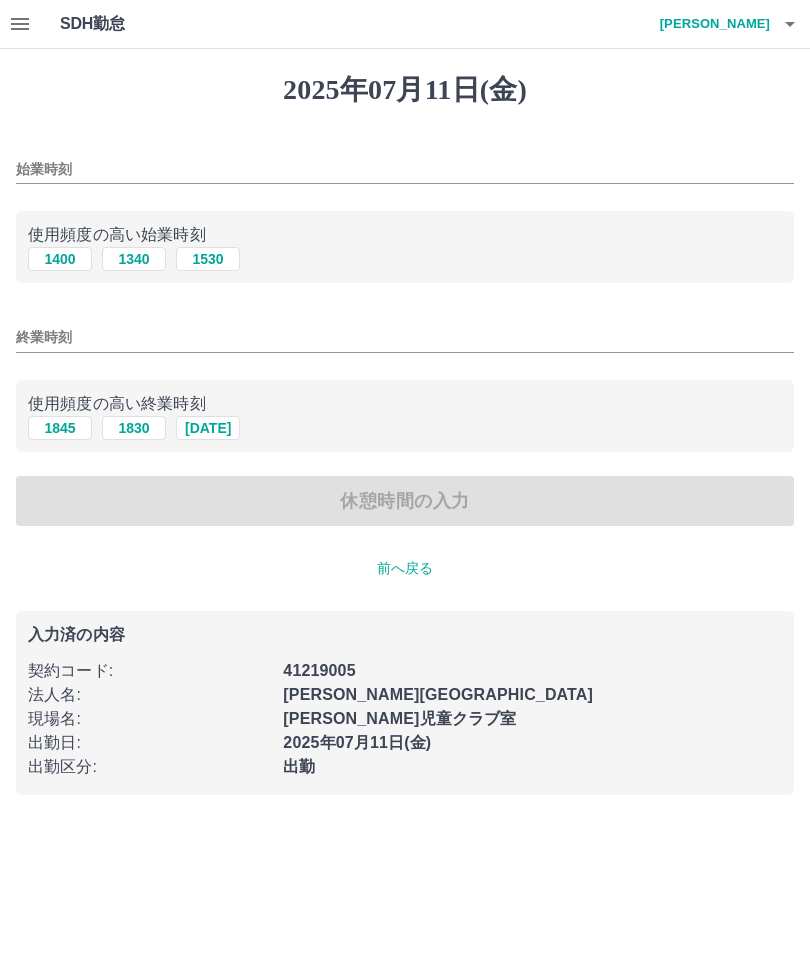click on "1400" at bounding box center [60, 259] 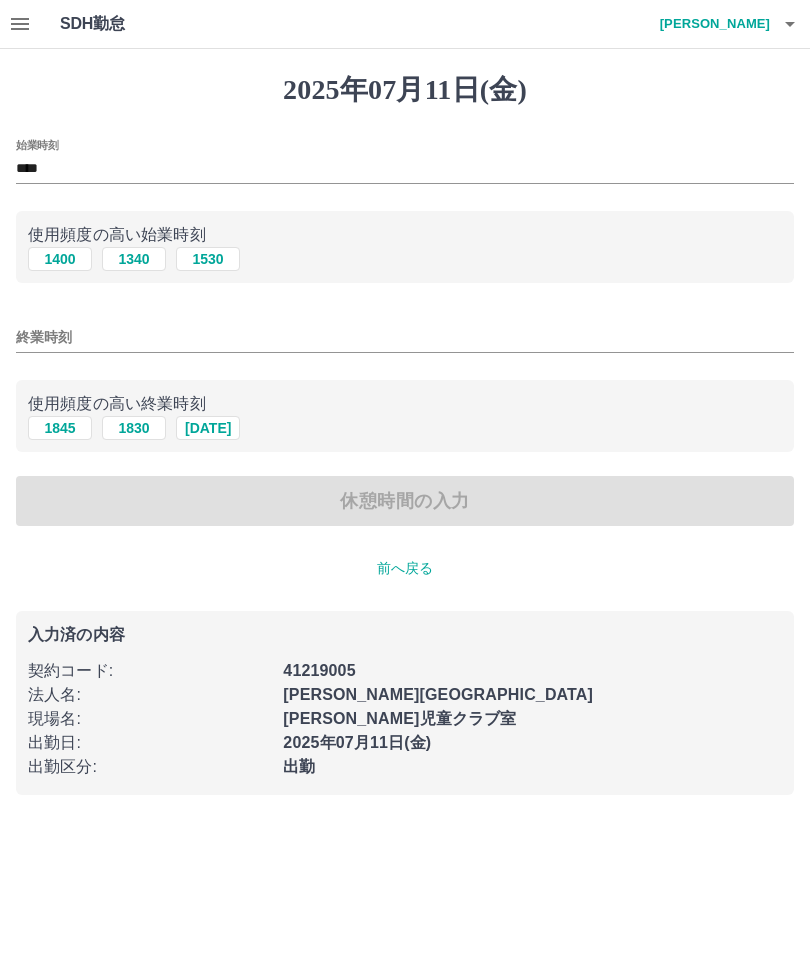 click on "1845" at bounding box center (60, 428) 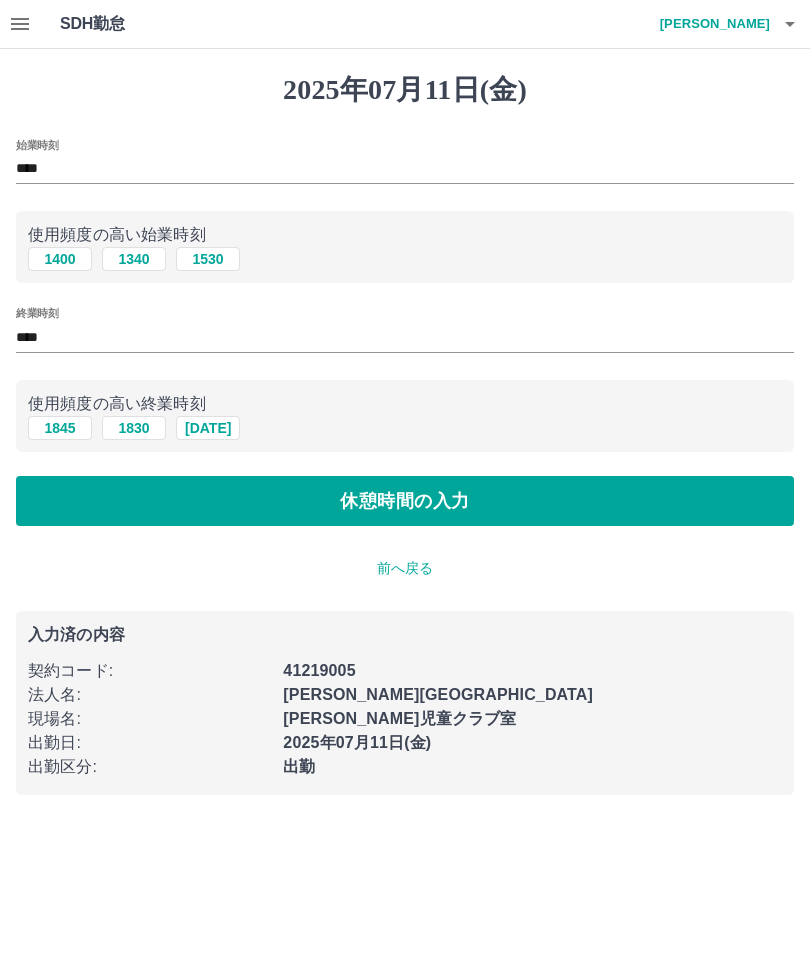click on "休憩時間の入力" at bounding box center (405, 501) 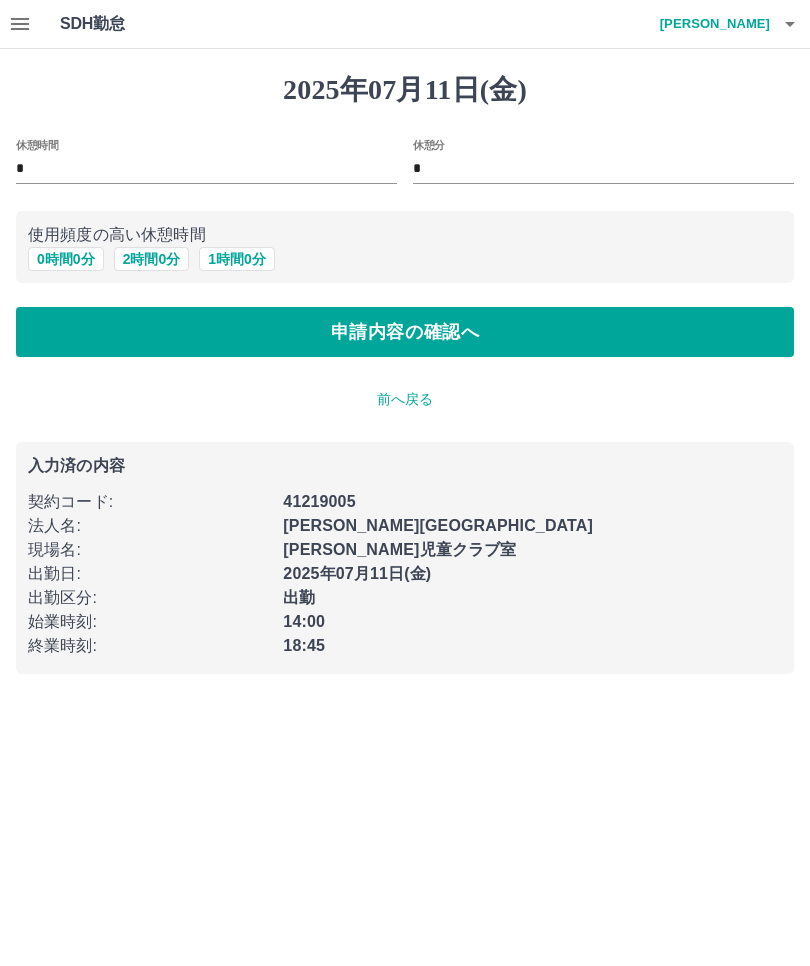 click on "0 時間 0 分" at bounding box center (66, 259) 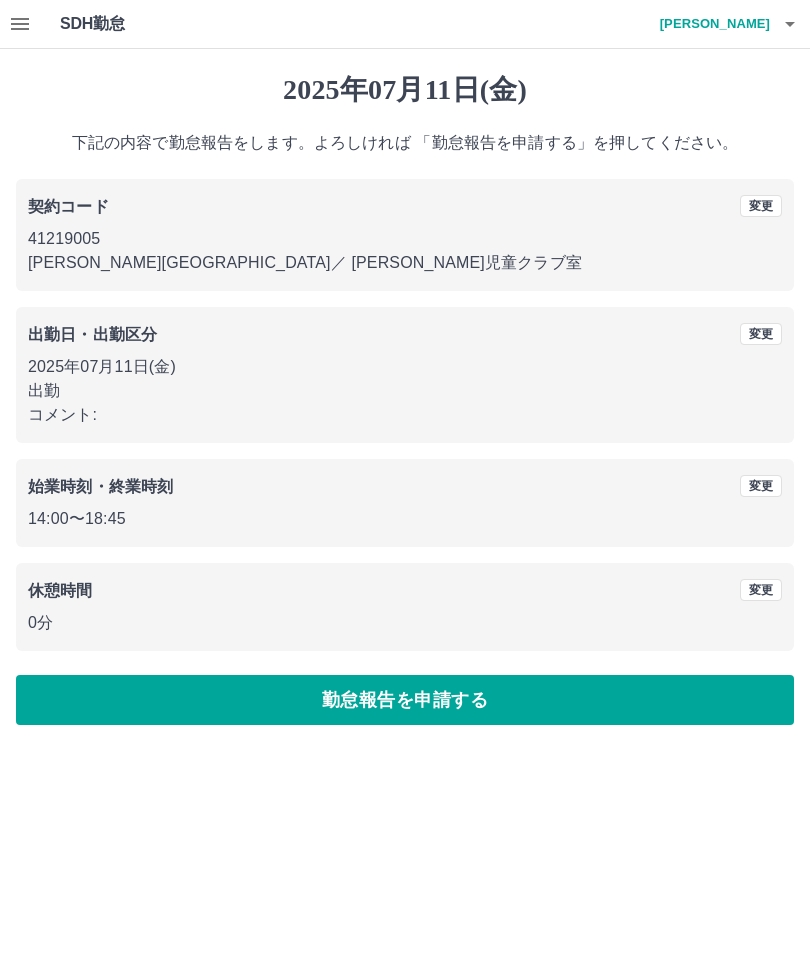 click on "勤怠報告を申請する" at bounding box center [405, 700] 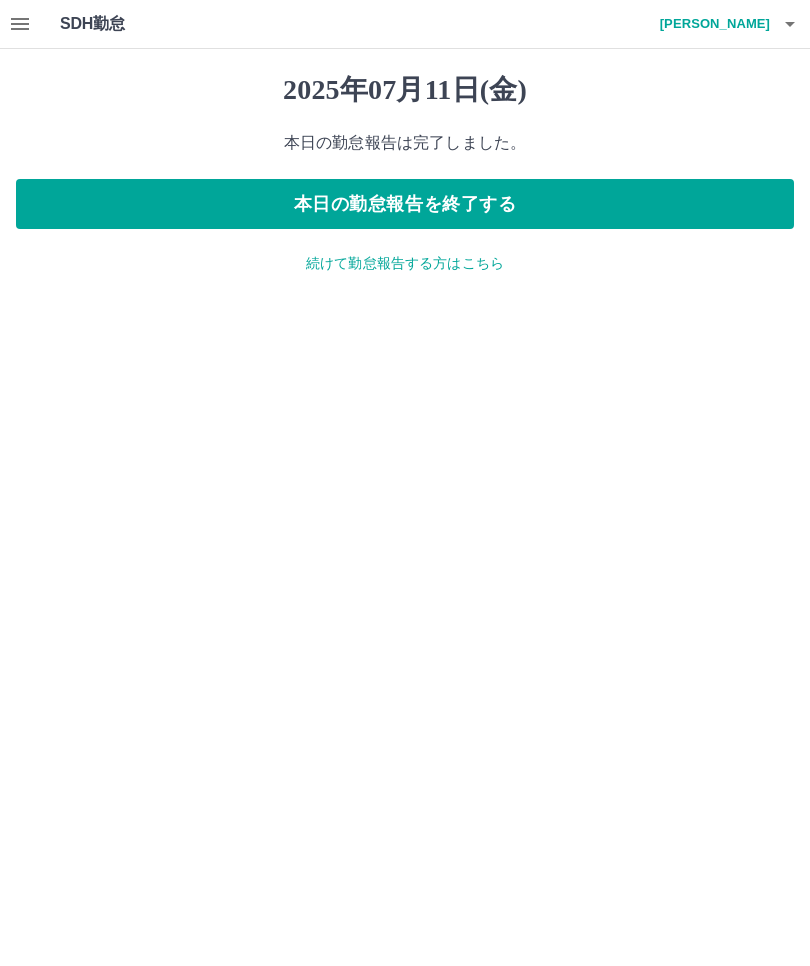 click on "本日の勤怠報告を終了する" at bounding box center [405, 204] 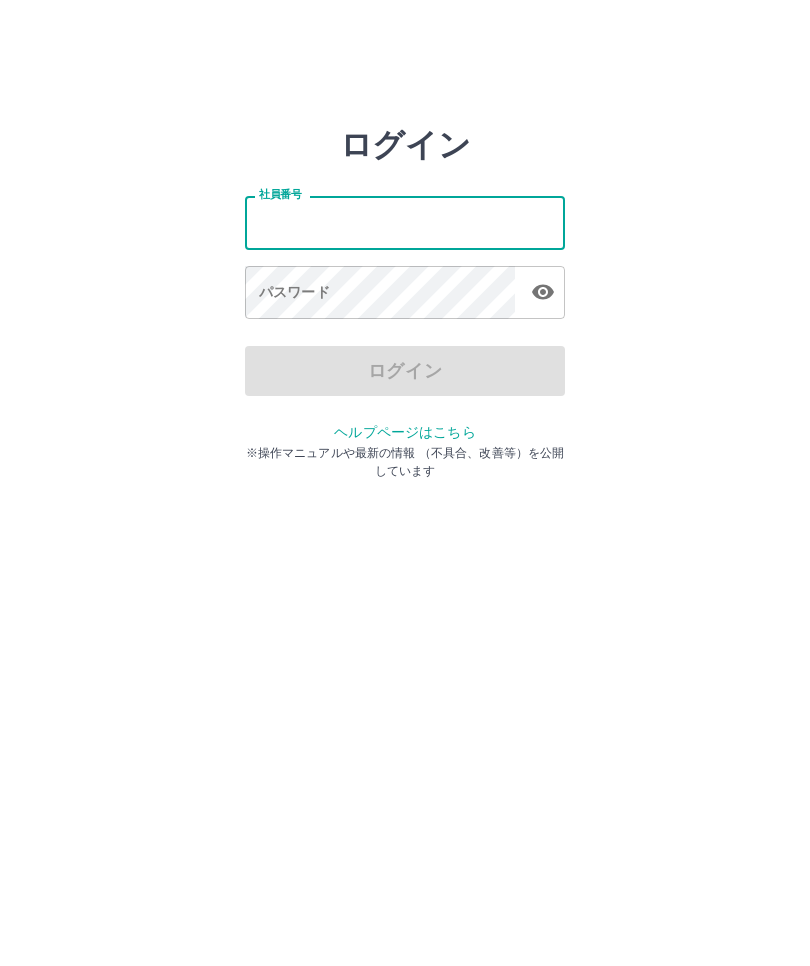 scroll, scrollTop: 0, scrollLeft: 0, axis: both 